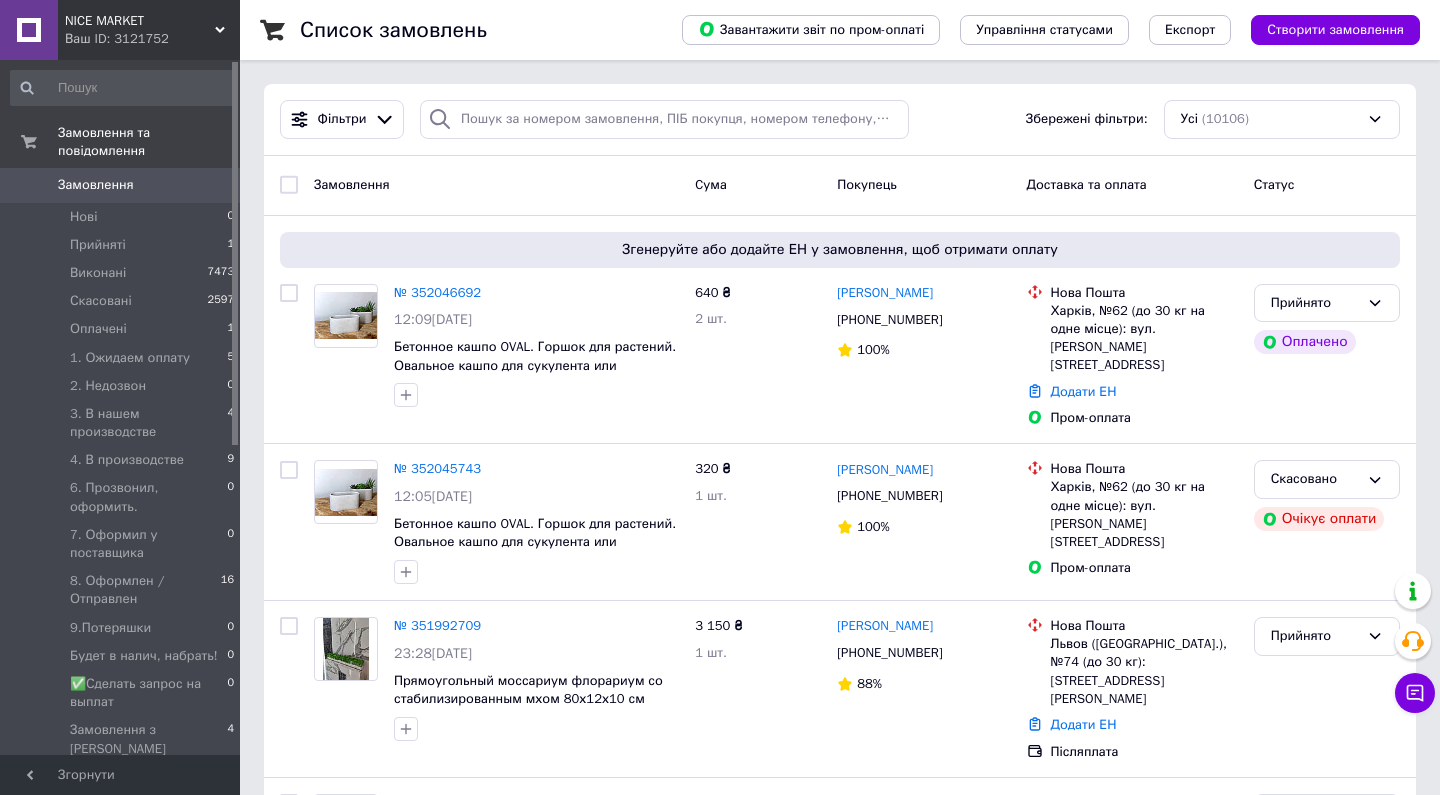 click on "Замовлення" at bounding box center [121, 185] 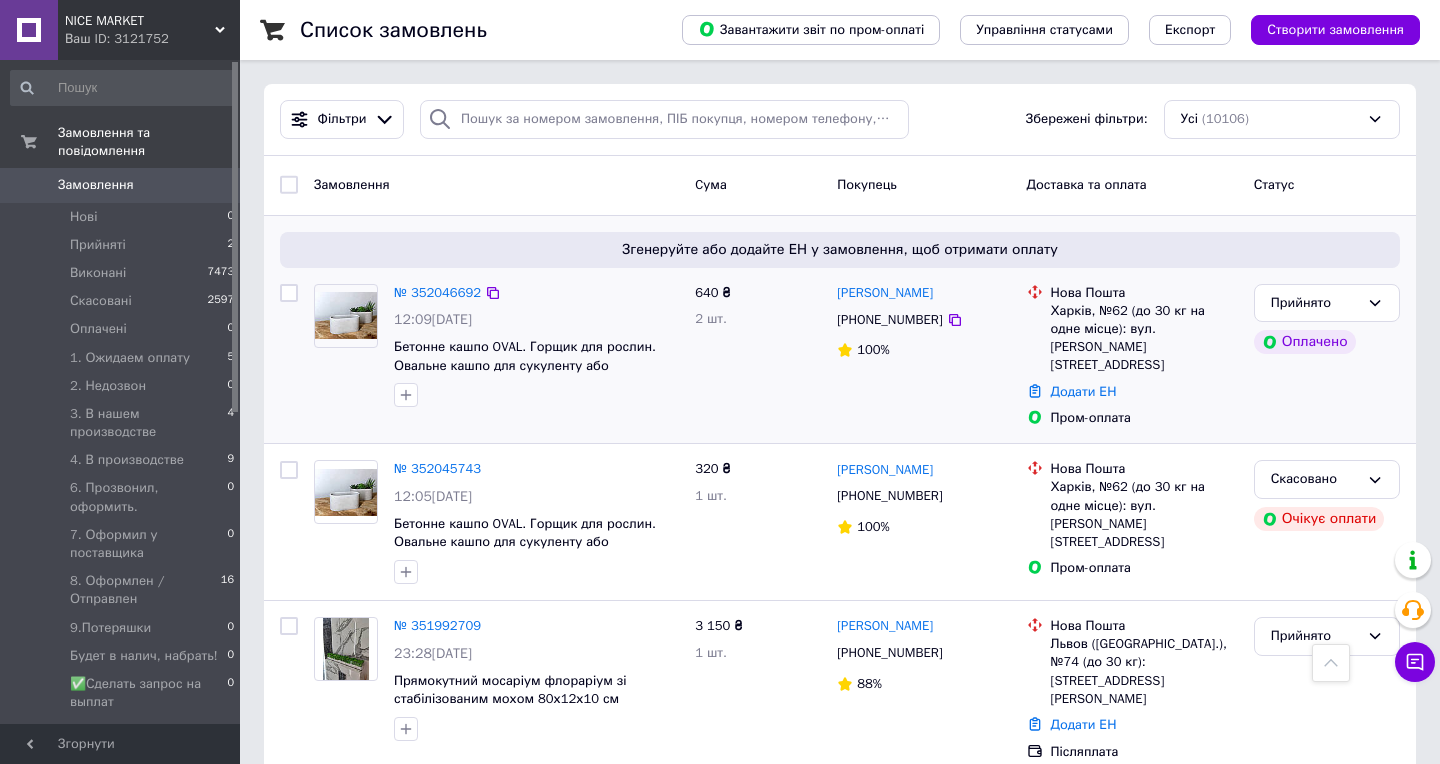 scroll, scrollTop: 814, scrollLeft: 0, axis: vertical 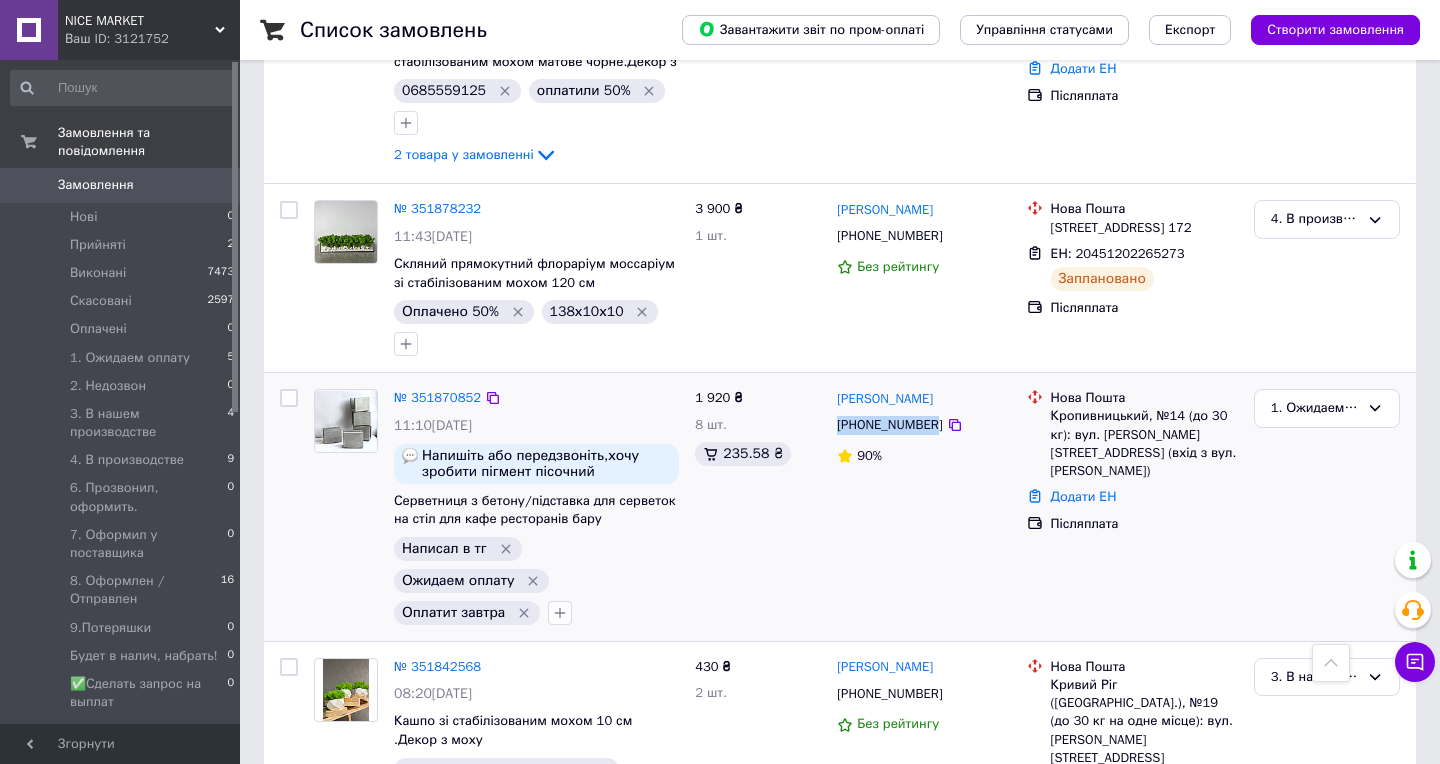 click on "Анна Неклеса +380991679749 90%" at bounding box center (923, 507) 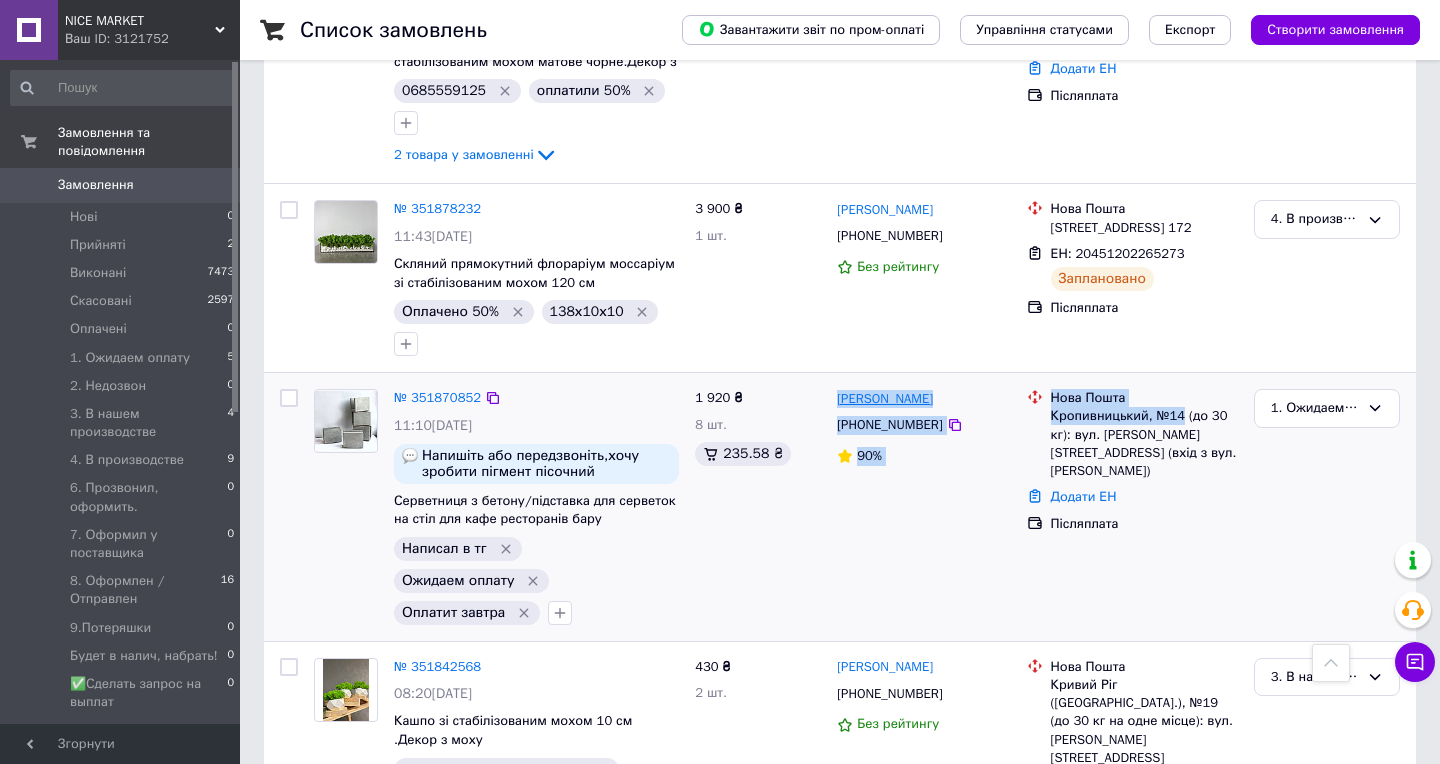 drag, startPoint x: 1185, startPoint y: 372, endPoint x: 840, endPoint y: 355, distance: 345.41858 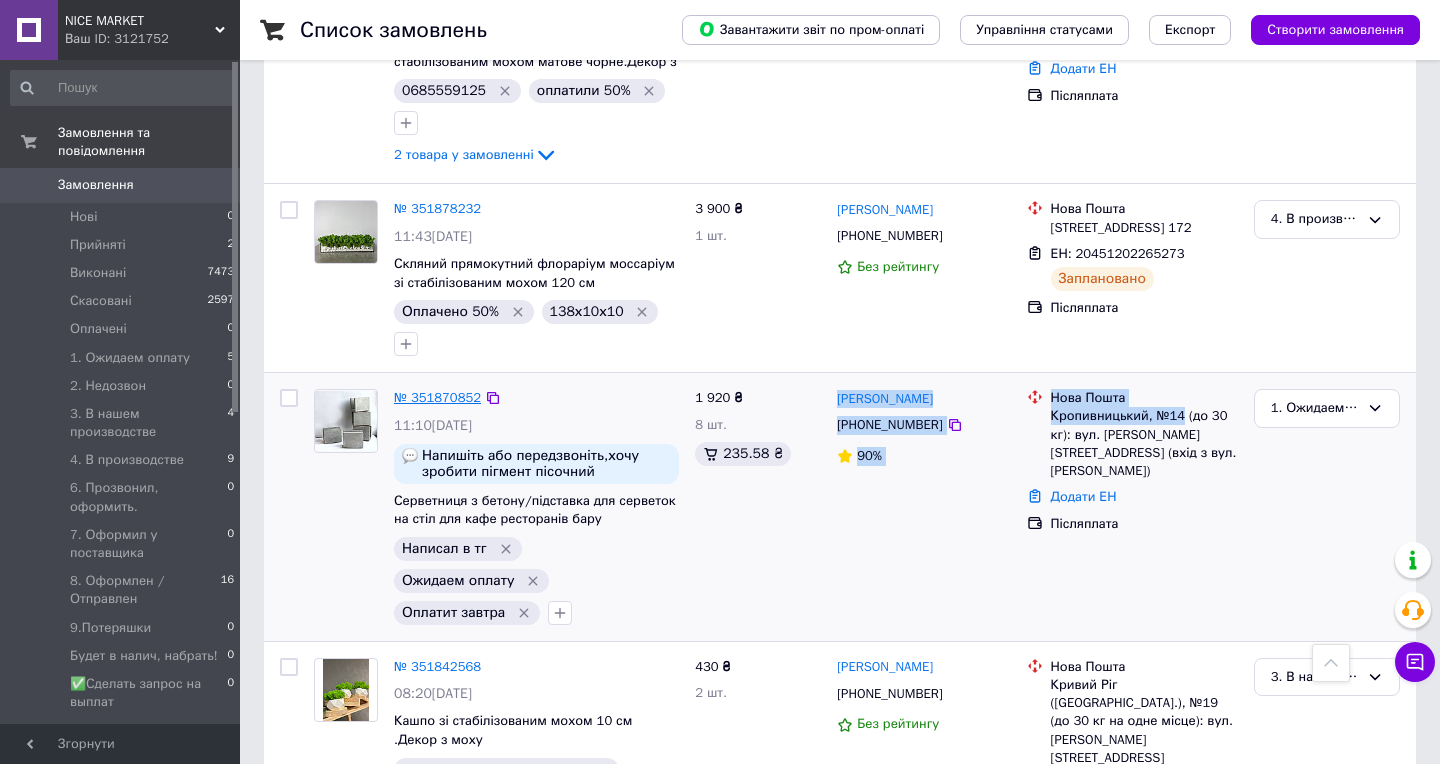 click on "№ 351870852" at bounding box center [437, 397] 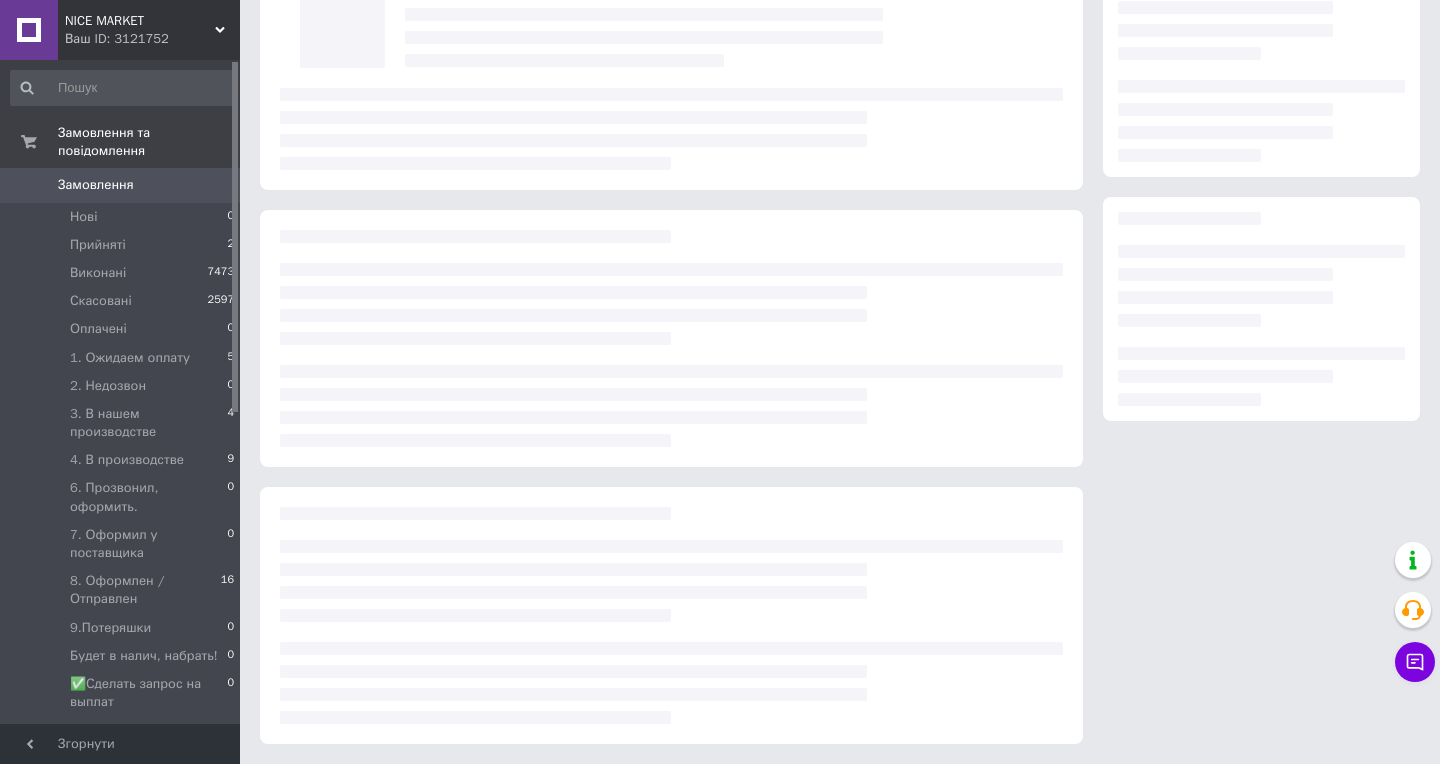 scroll, scrollTop: 0, scrollLeft: 0, axis: both 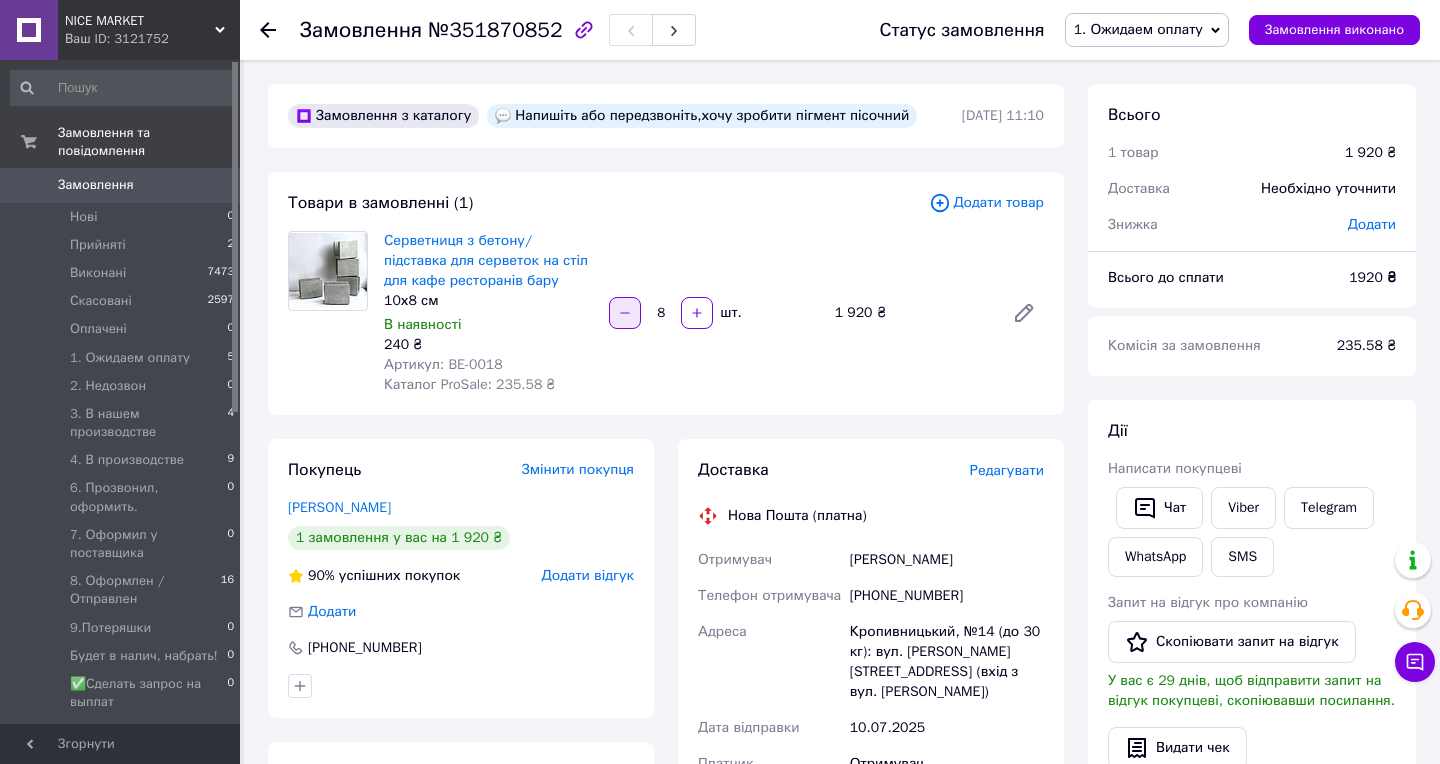 click 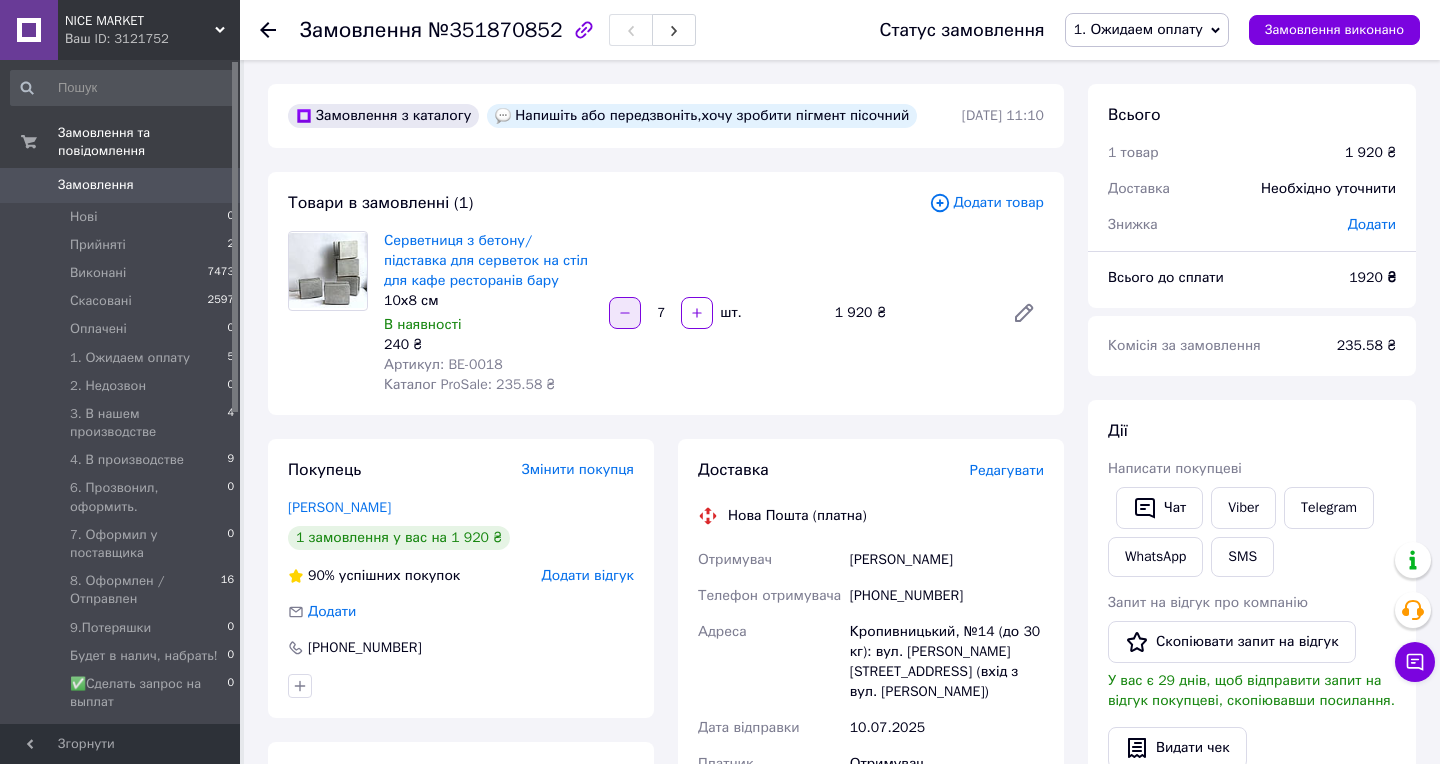 click at bounding box center (625, 313) 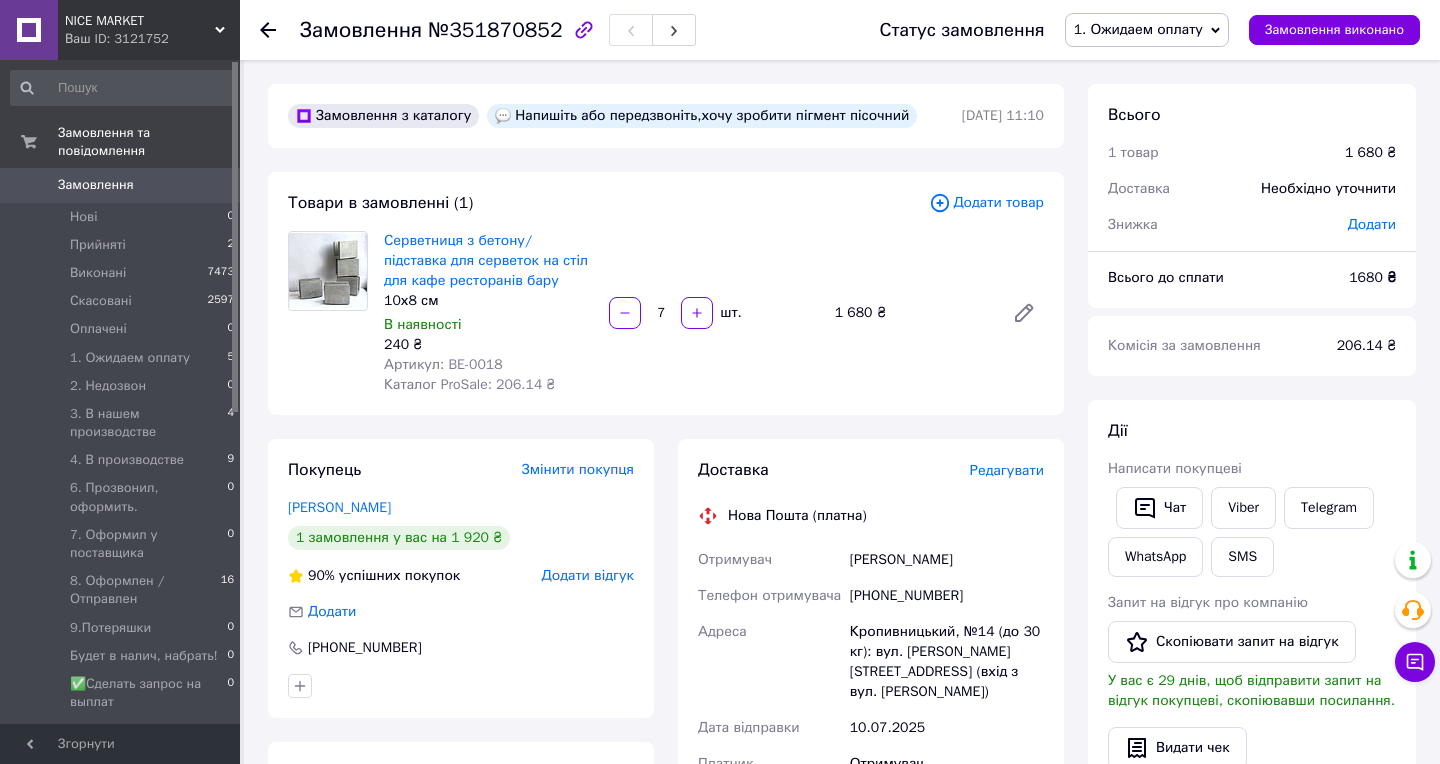 click on "Замовлення" at bounding box center (96, 185) 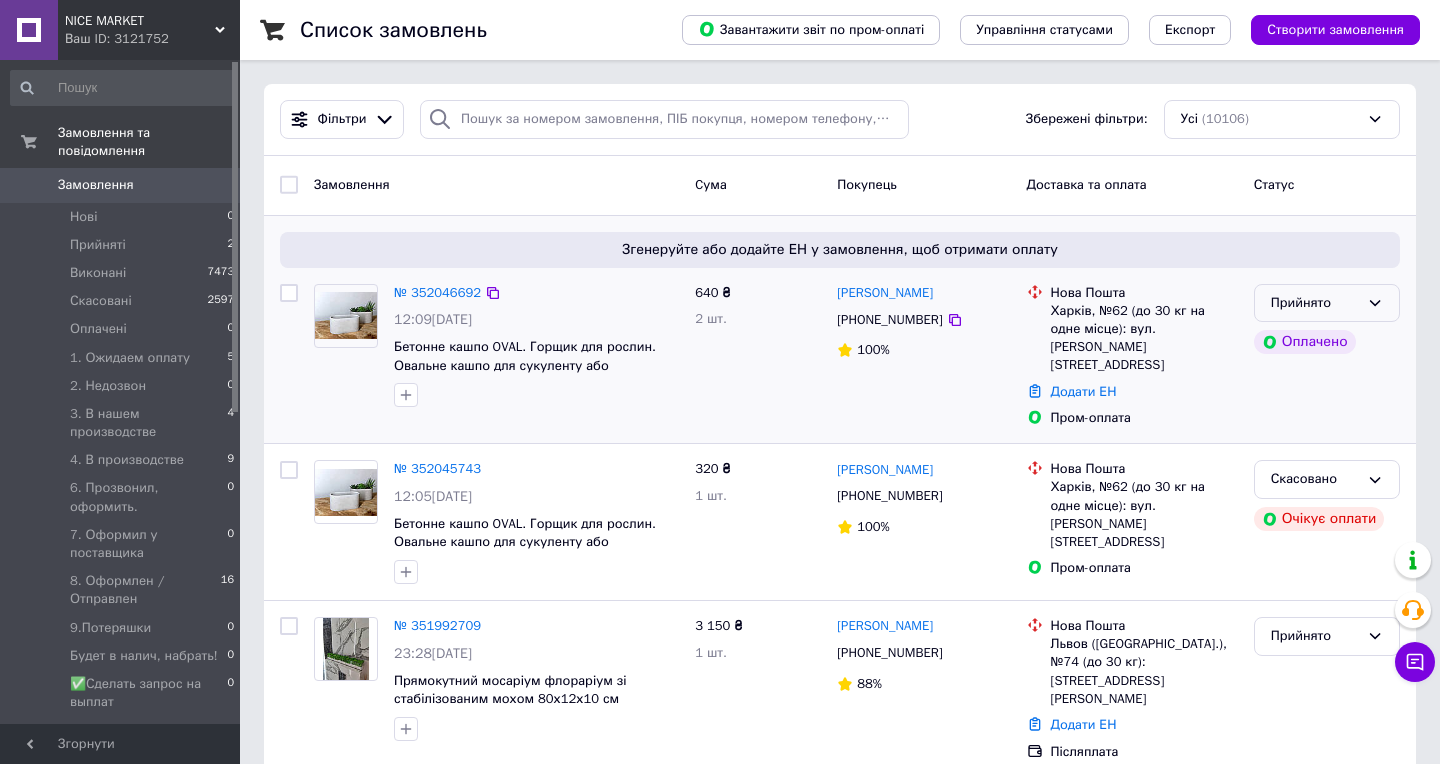 click on "Прийнято" at bounding box center [1315, 303] 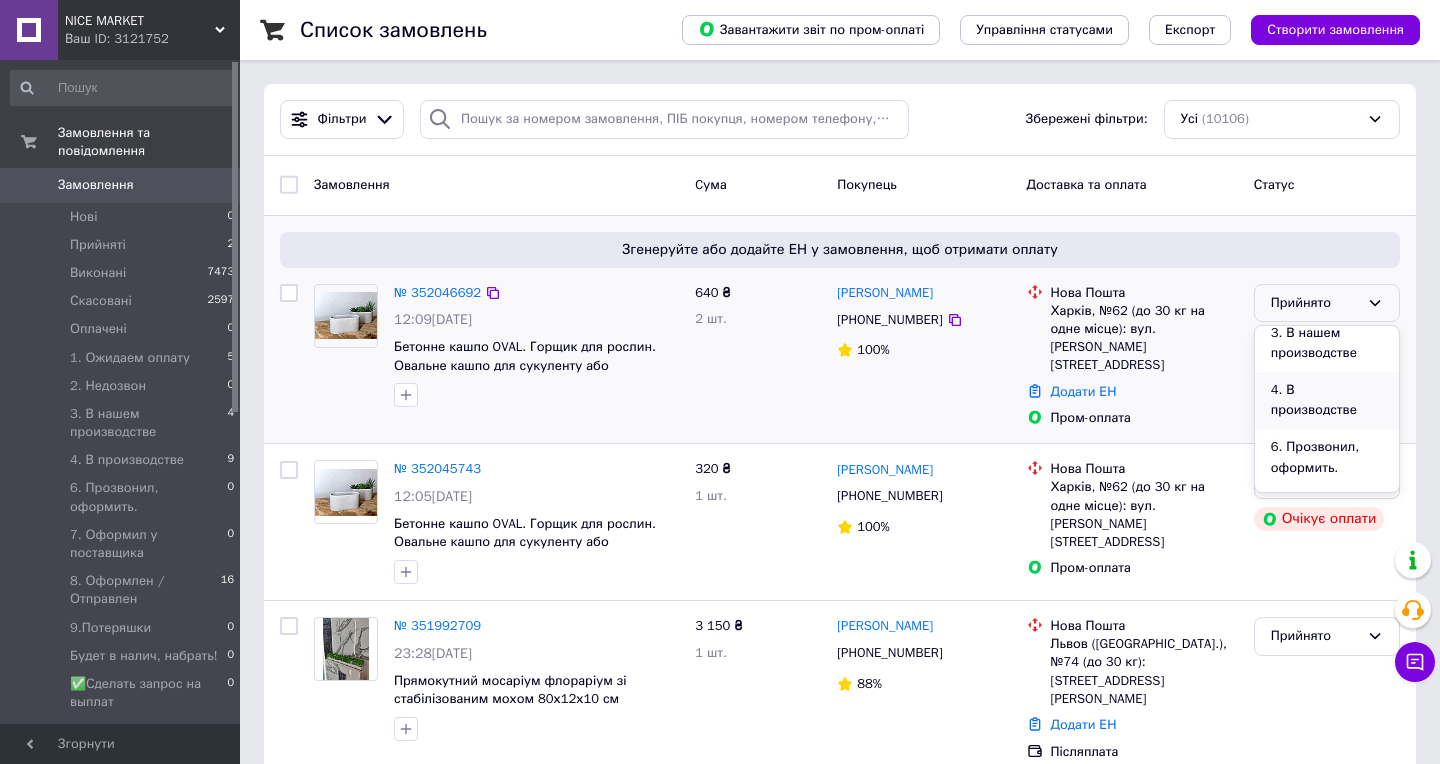 scroll, scrollTop: 216, scrollLeft: 0, axis: vertical 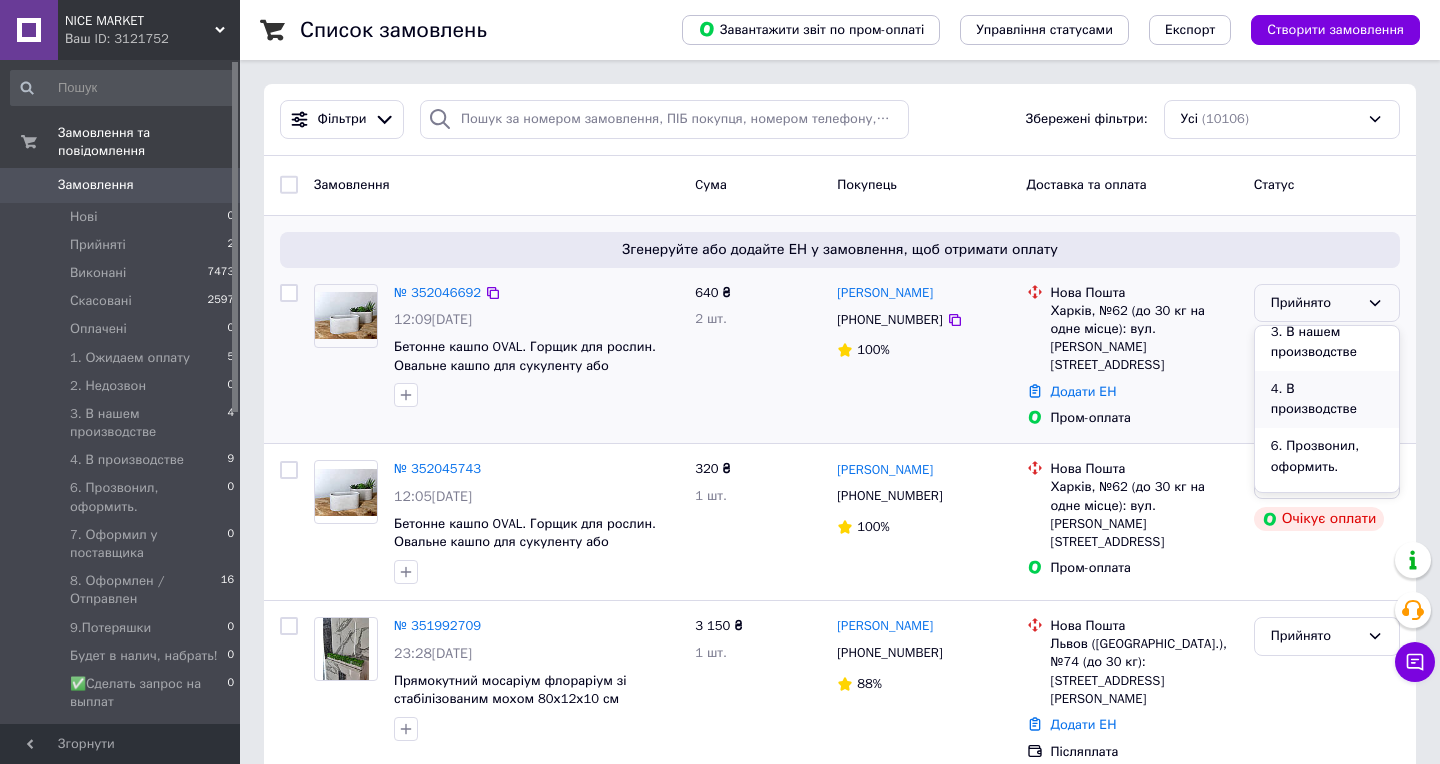 click on "4. В производстве" at bounding box center [1327, 399] 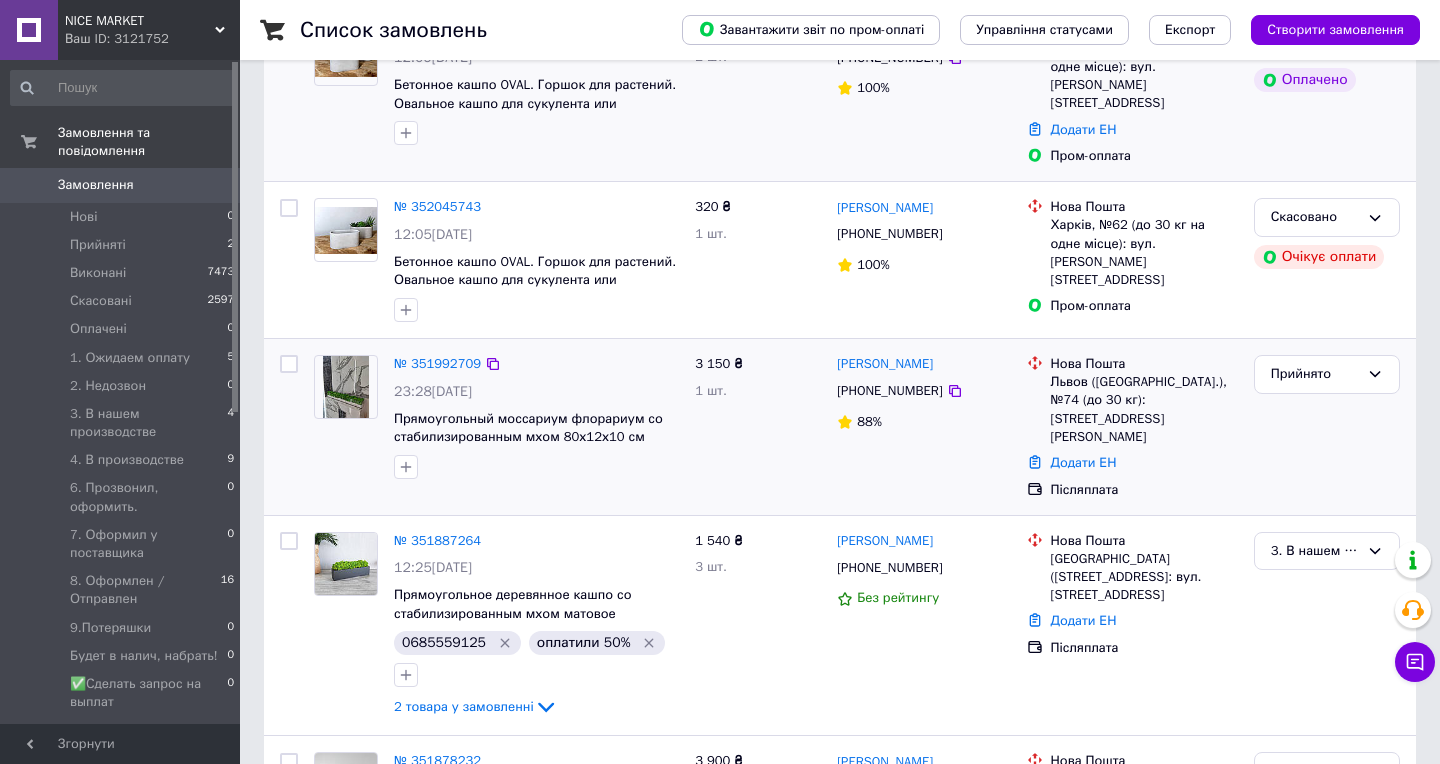 scroll, scrollTop: 267, scrollLeft: 0, axis: vertical 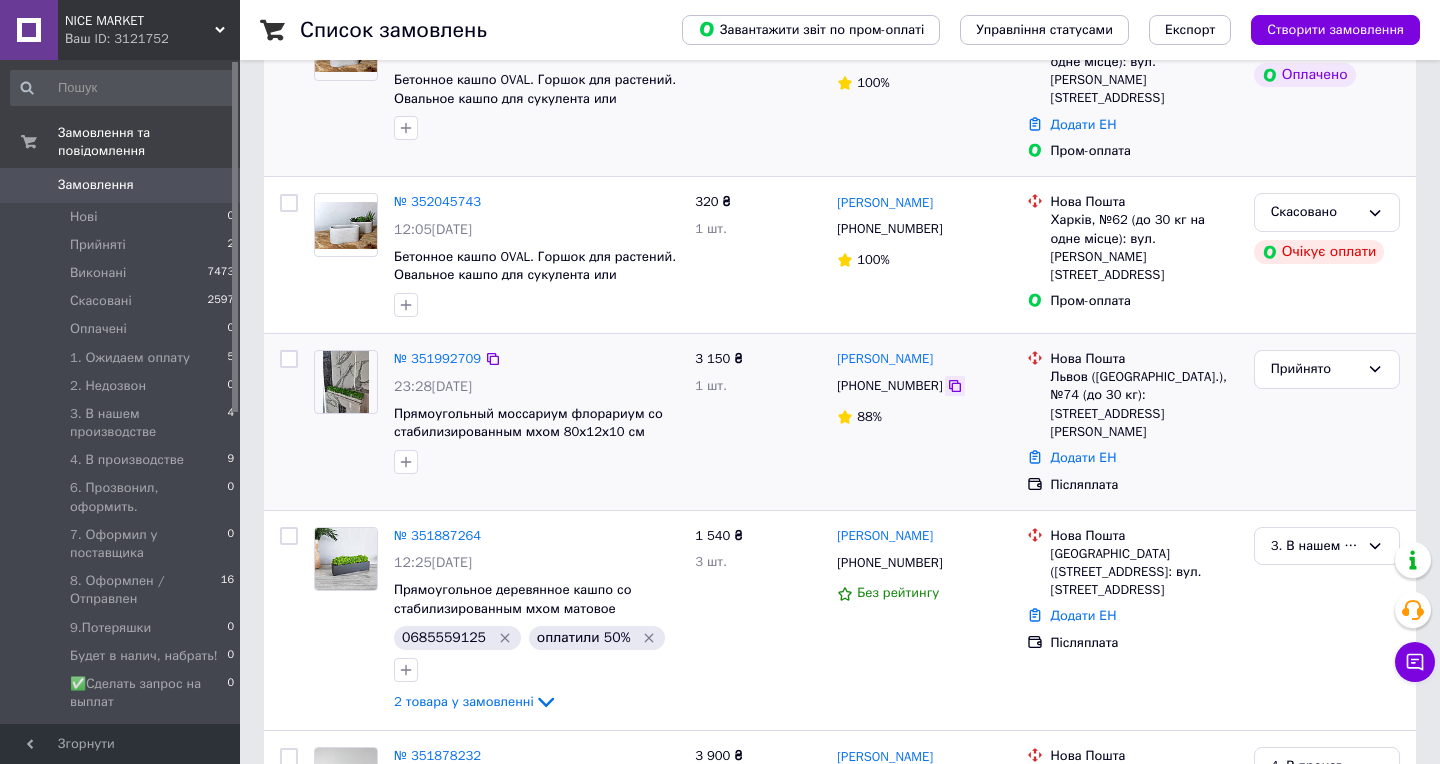 click 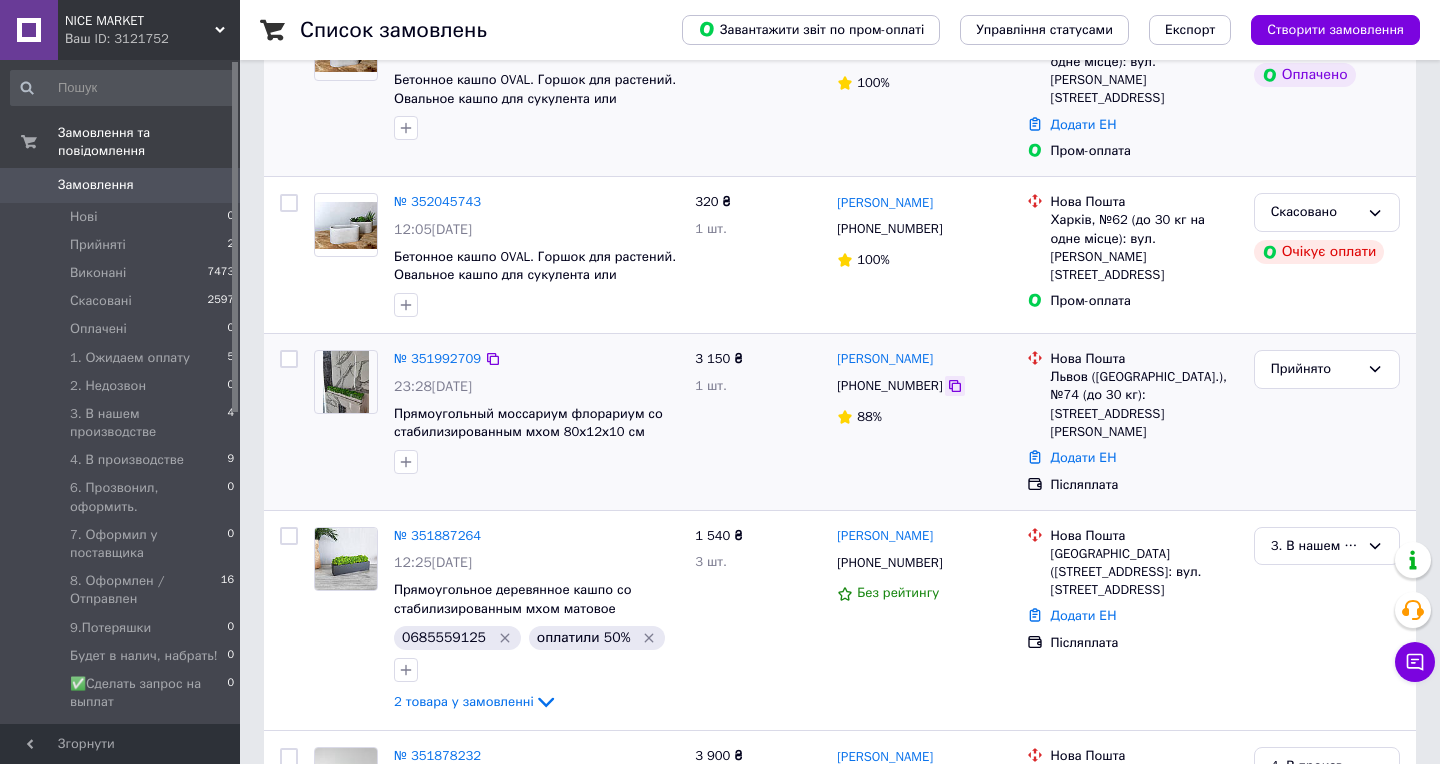 click 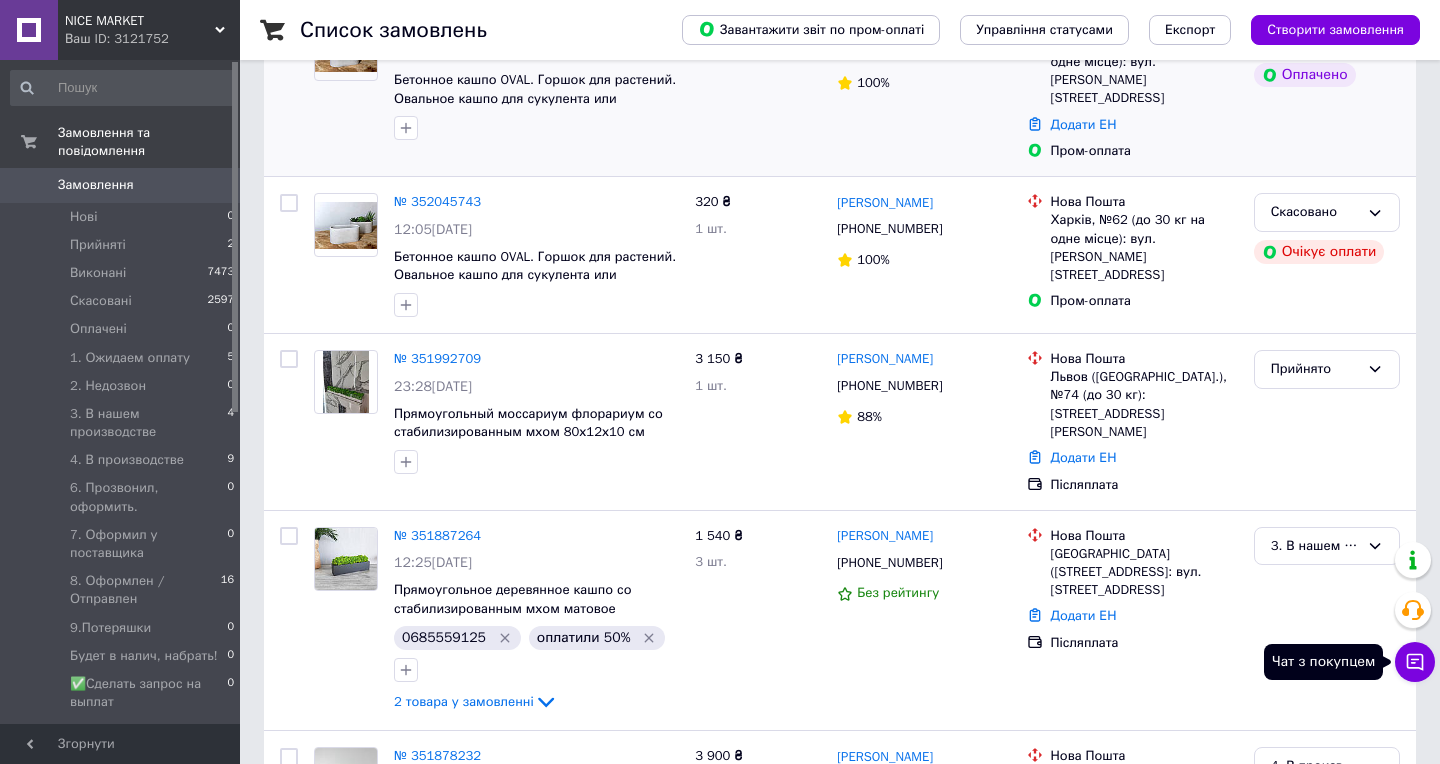 click 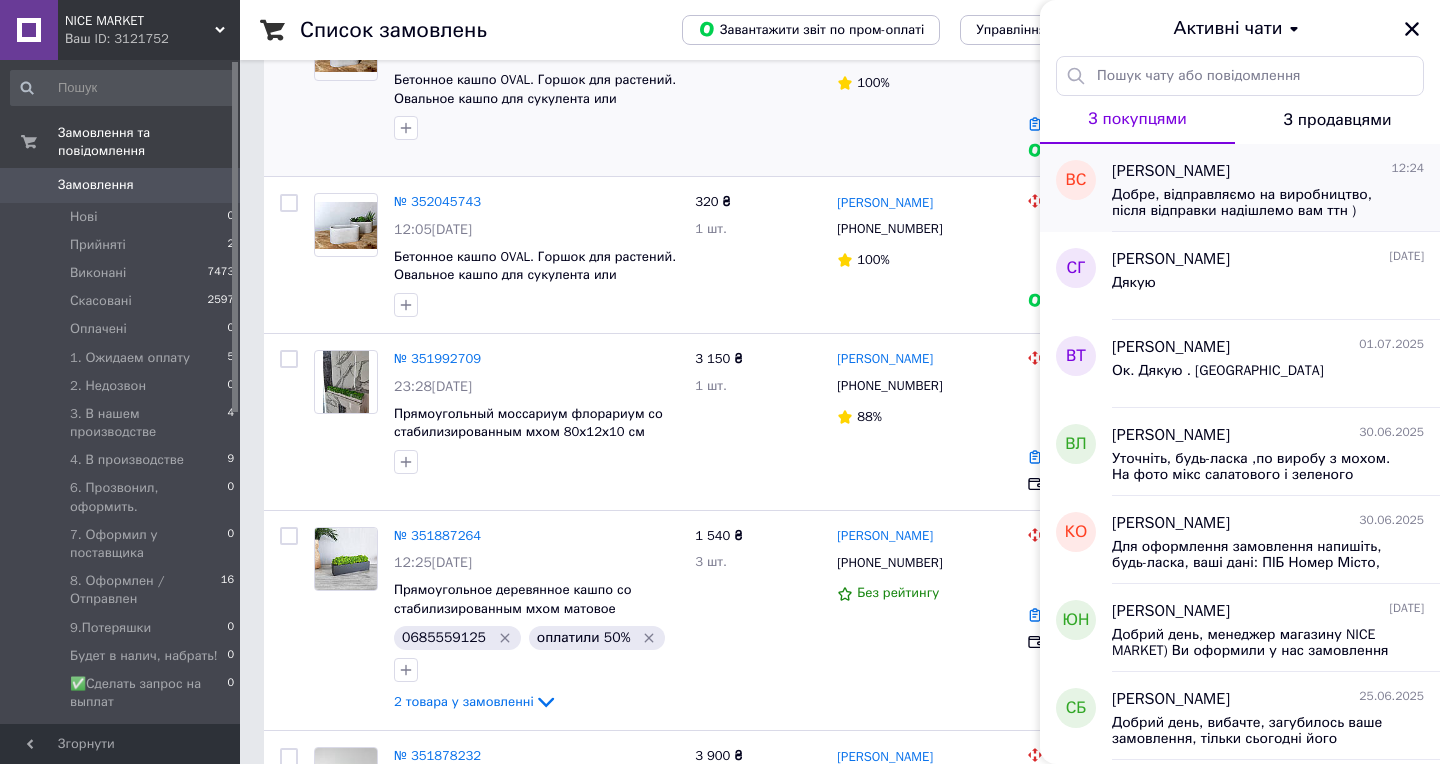 click on "Добре, відправляємо на виробництво, після відправки надішлемо вам ттн )" at bounding box center [1254, 203] 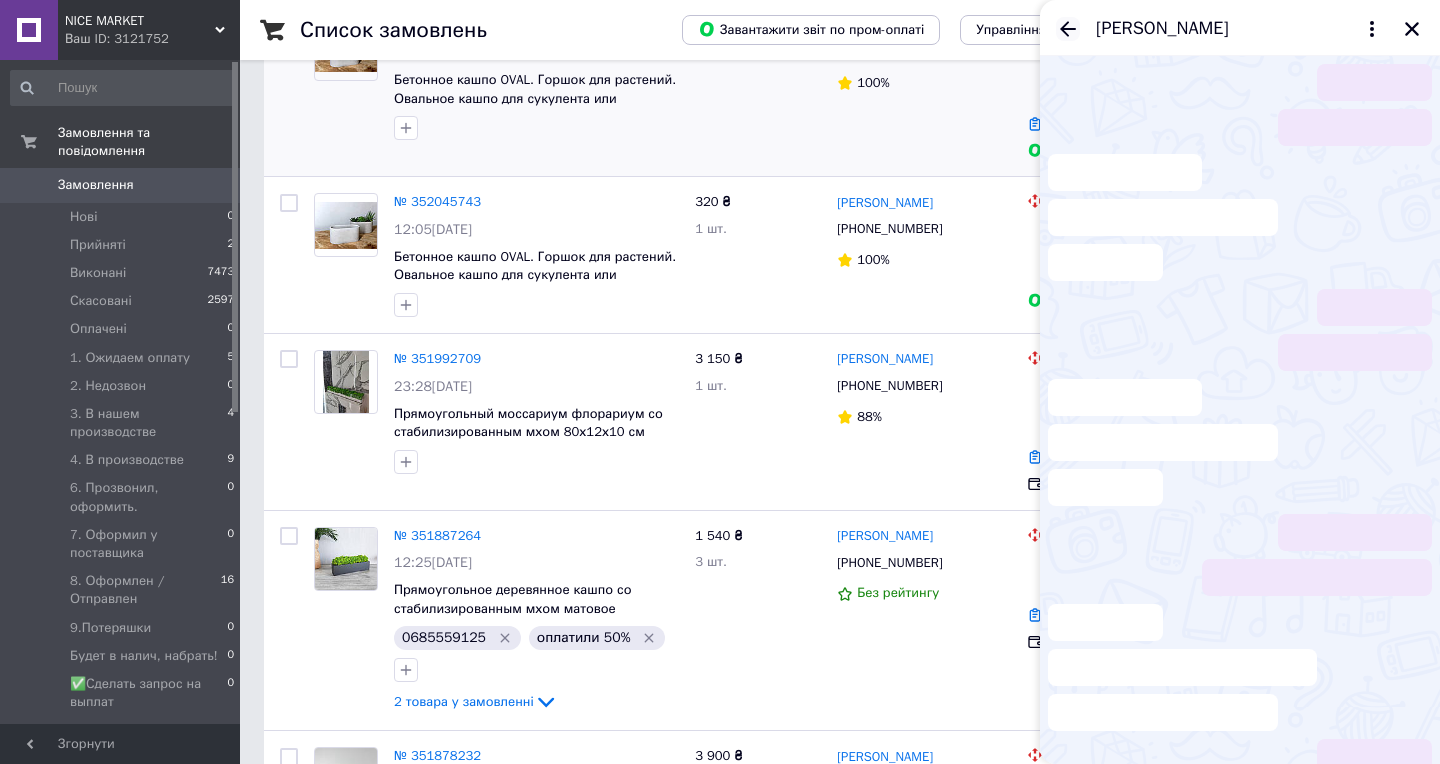 click 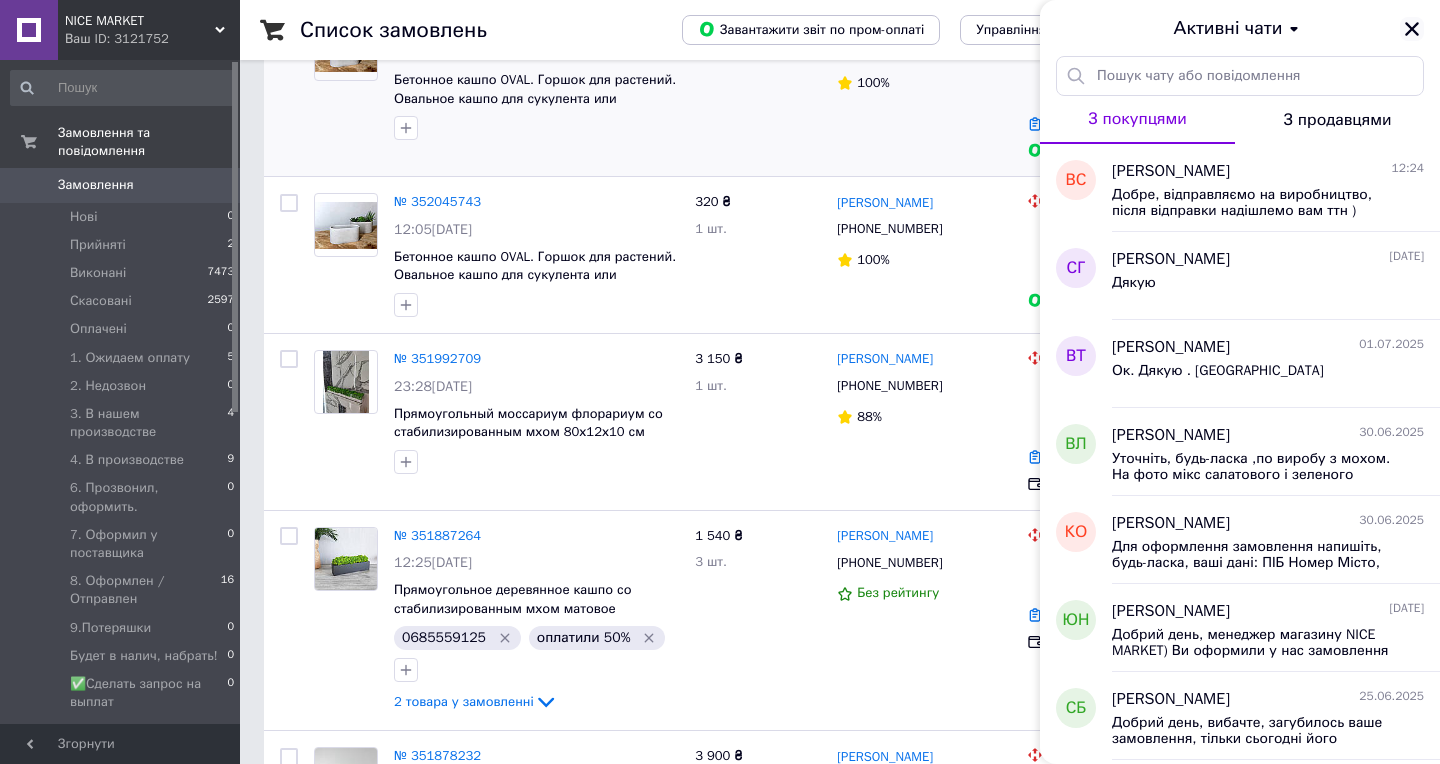 click 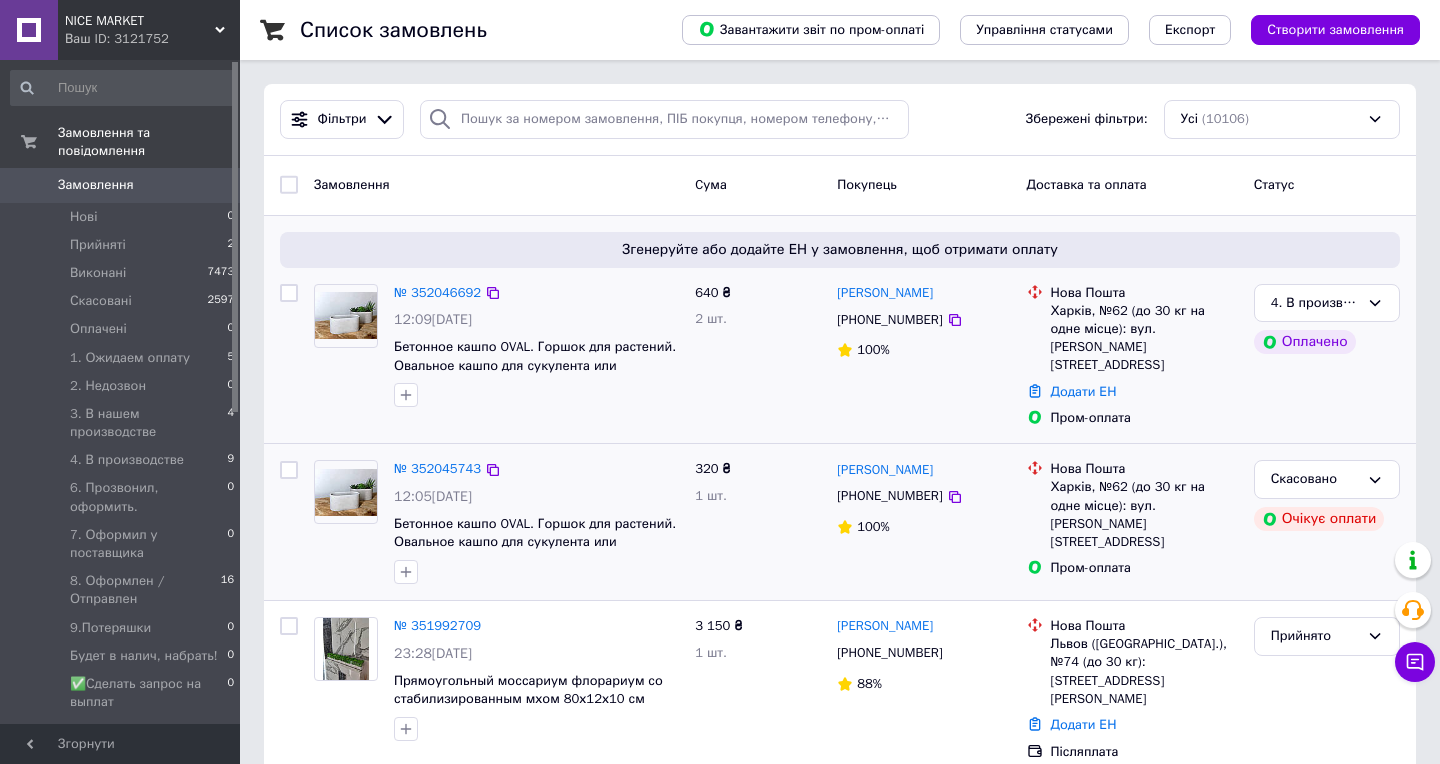 scroll, scrollTop: 0, scrollLeft: 0, axis: both 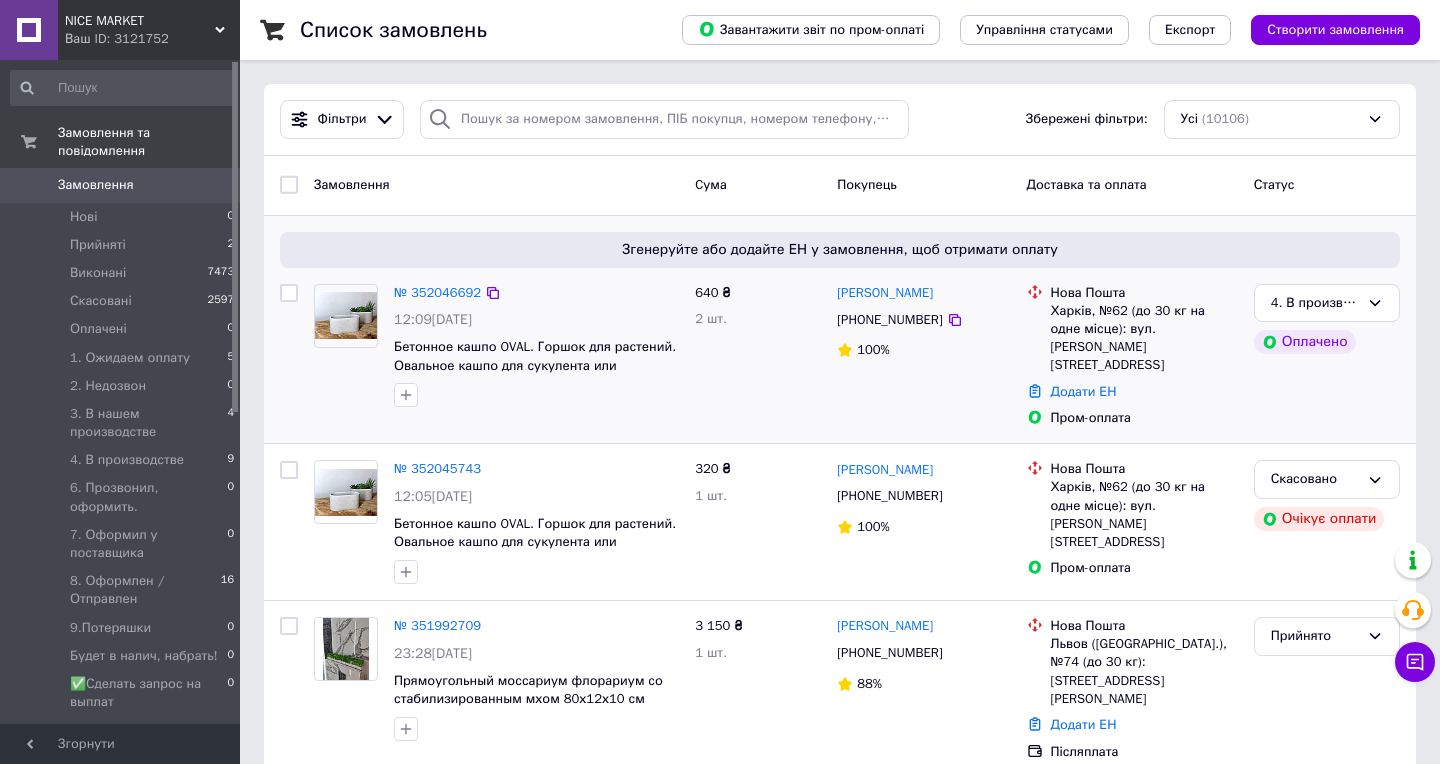 click on "640 ₴ 2 шт." at bounding box center [758, 356] 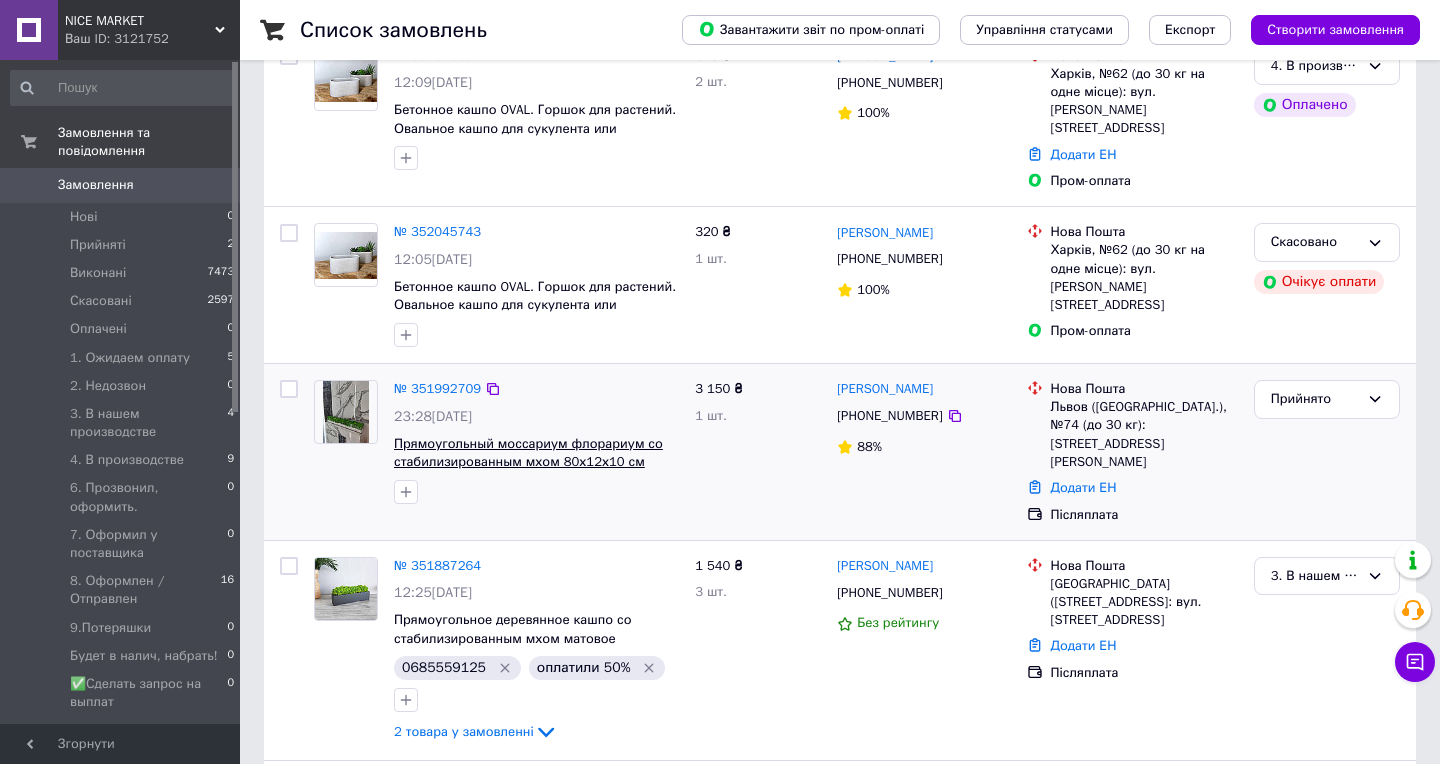 scroll, scrollTop: 249, scrollLeft: 0, axis: vertical 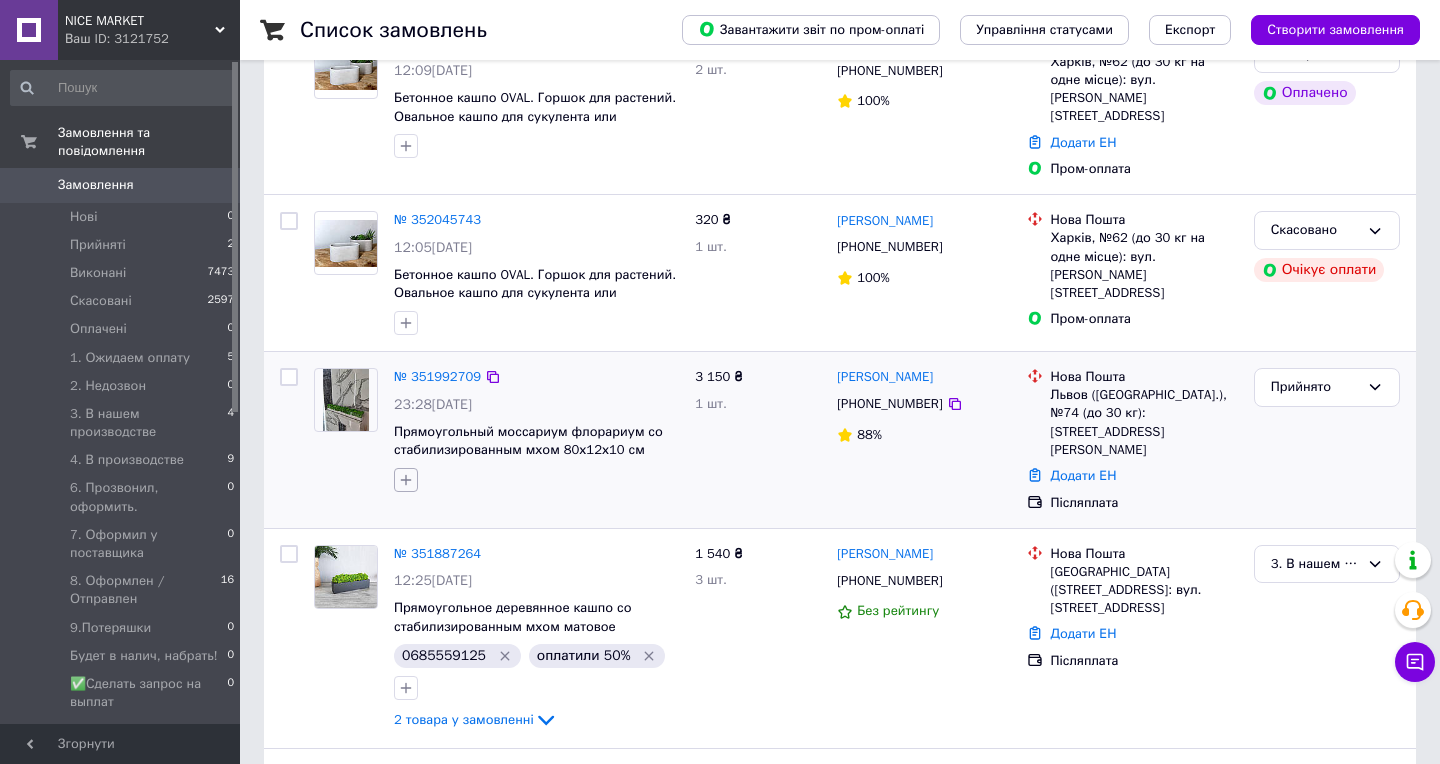 click 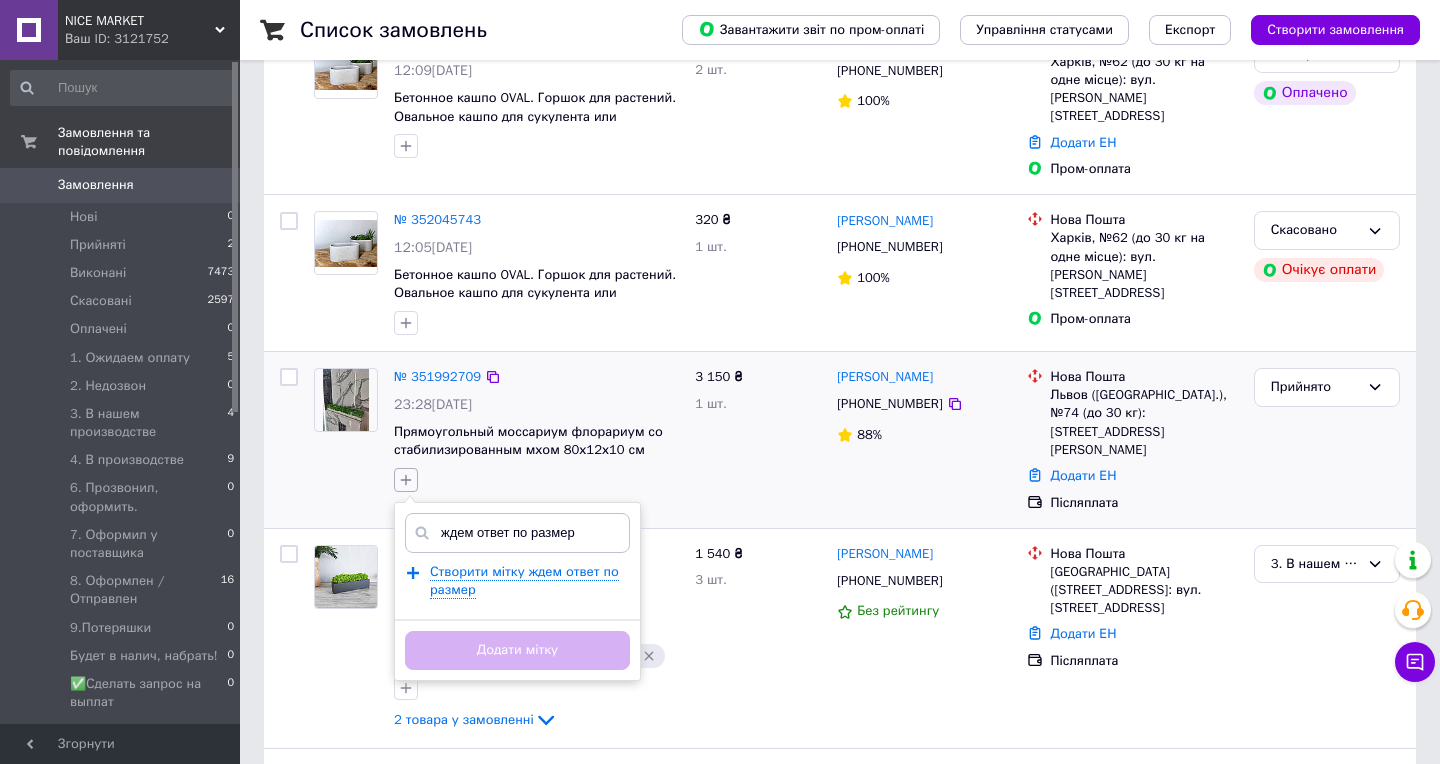 type on "ждем ответ по размеру" 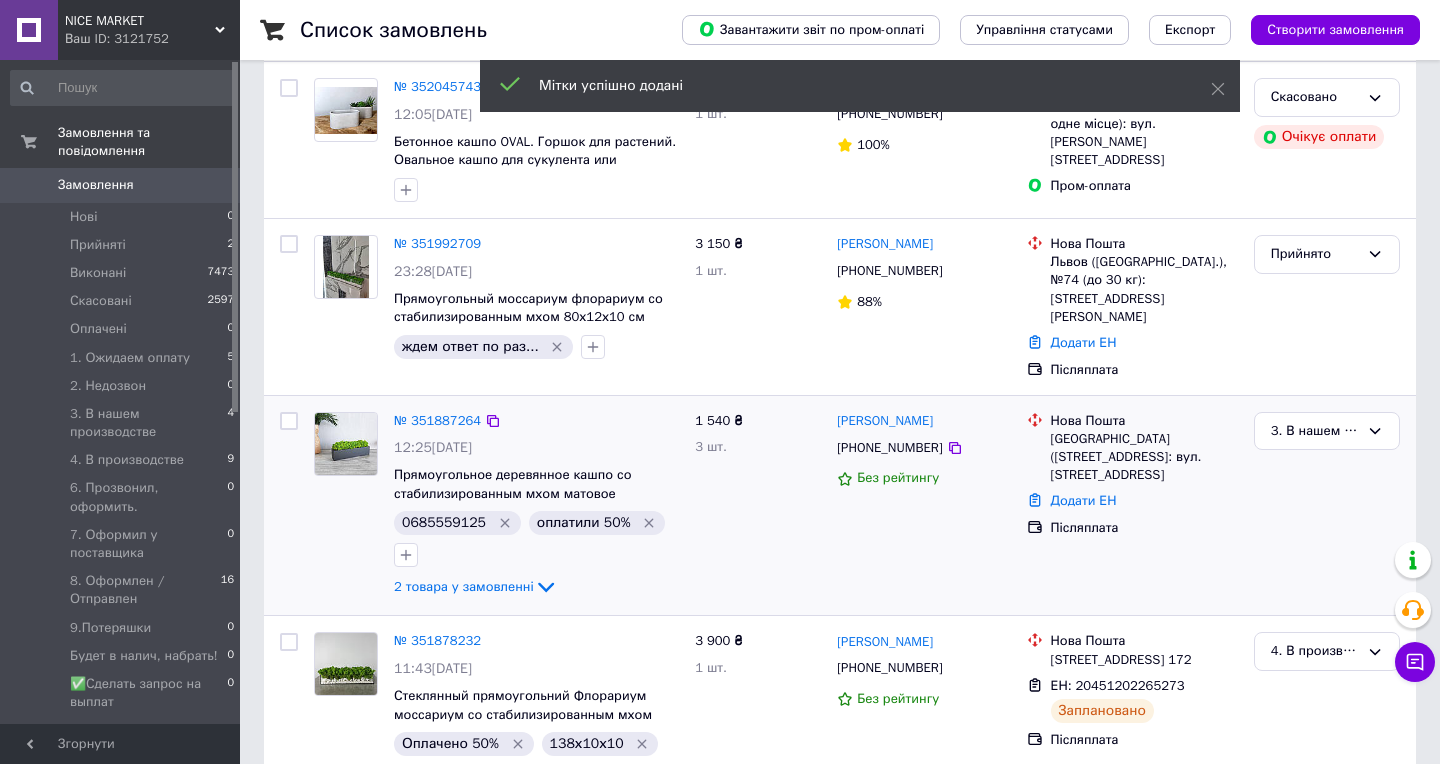 scroll, scrollTop: 385, scrollLeft: 0, axis: vertical 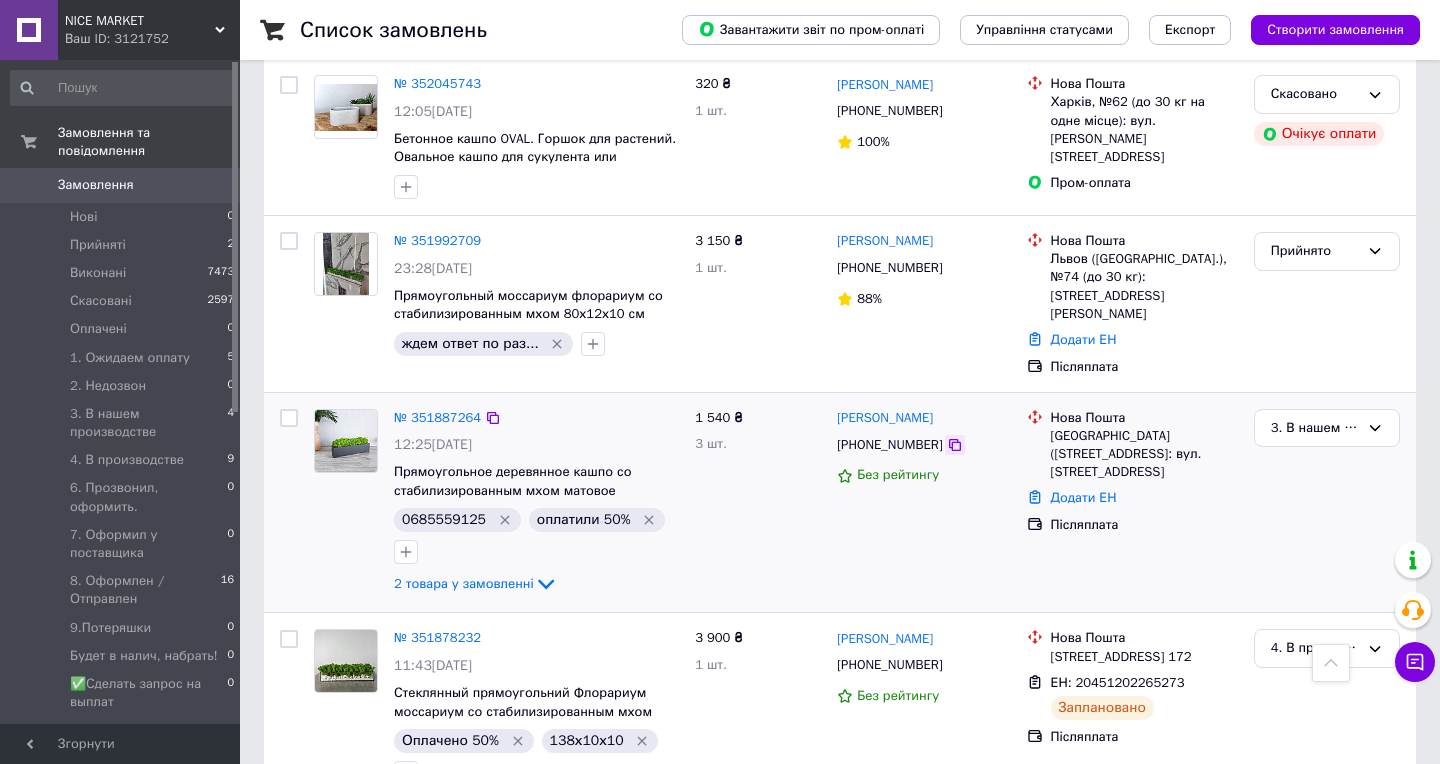 click 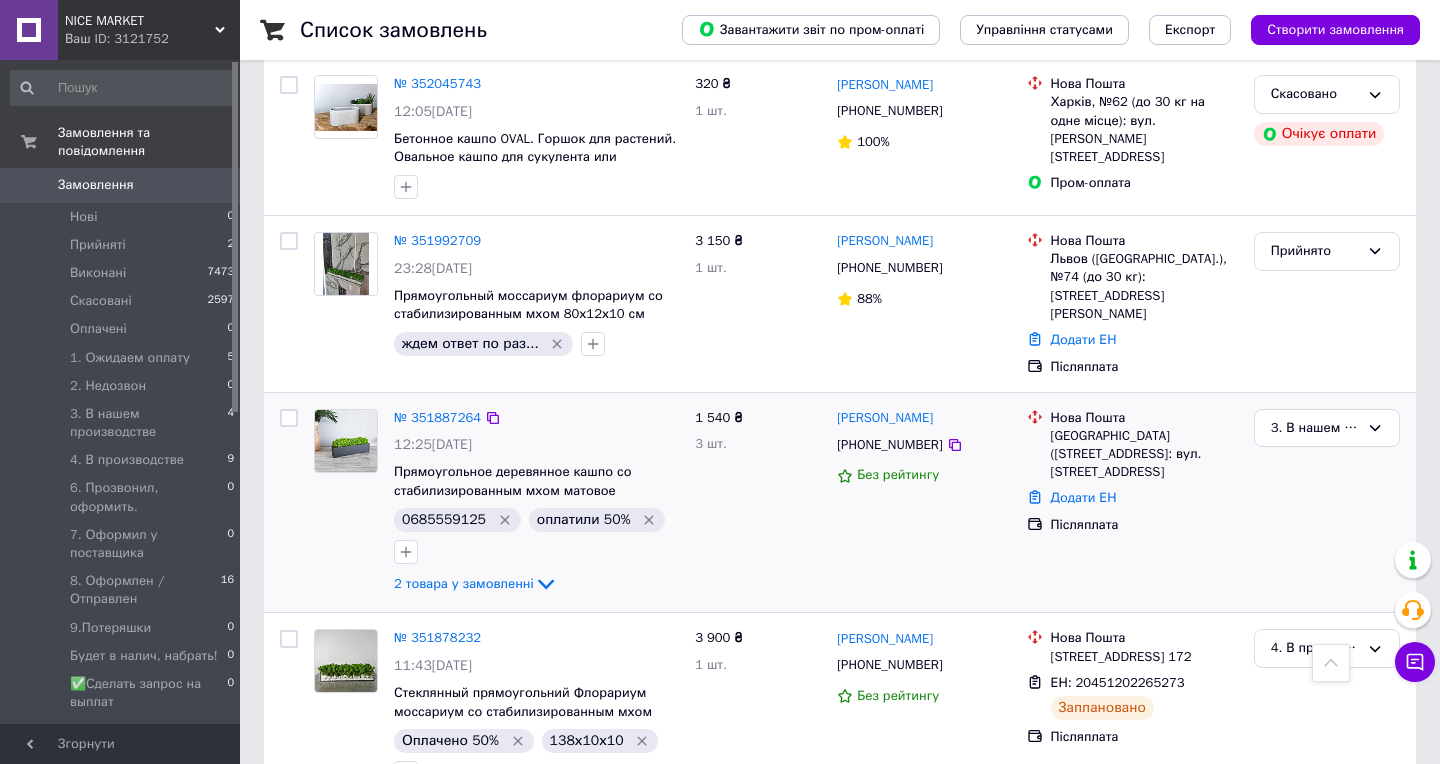 click on "1 540 ₴ 3 шт." at bounding box center (758, 503) 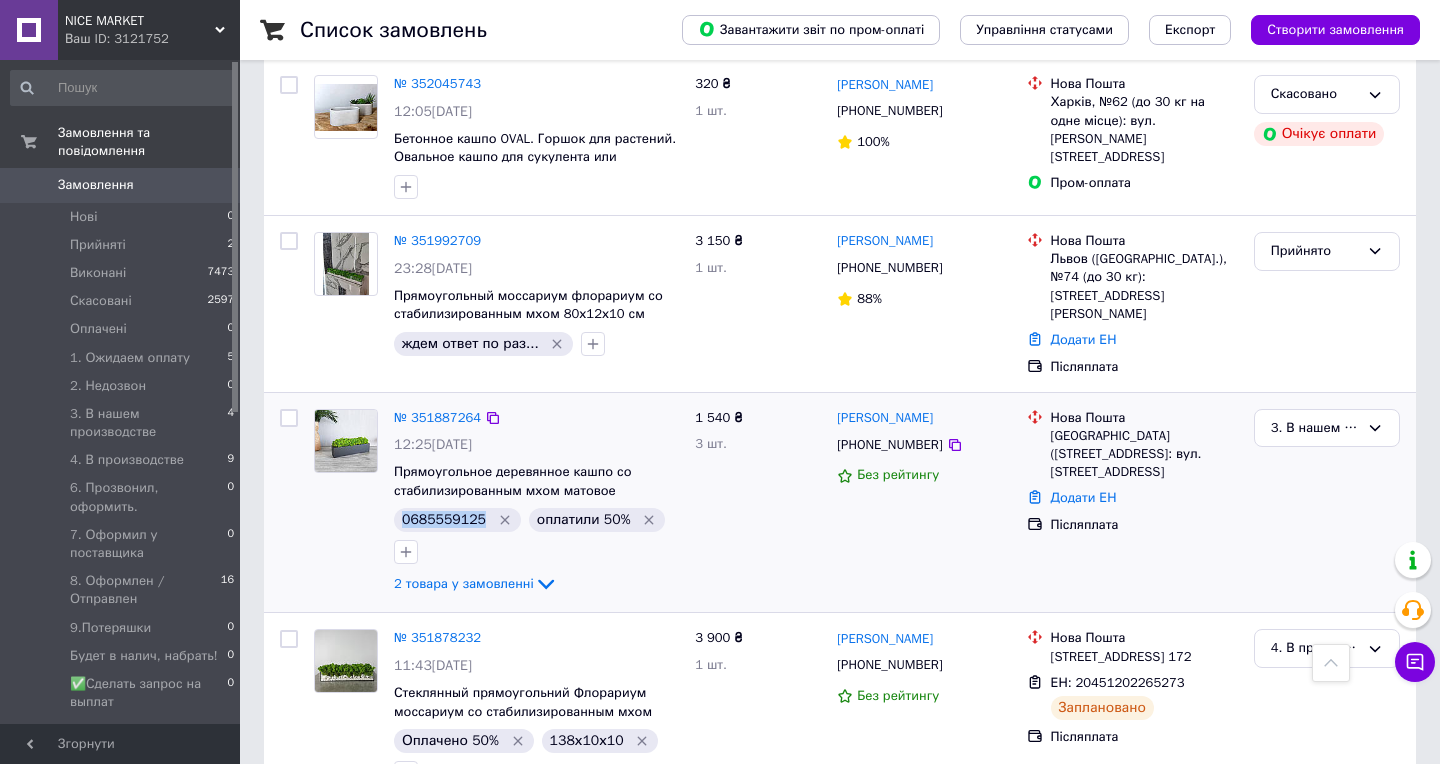 click on "0685559125" at bounding box center (444, 520) 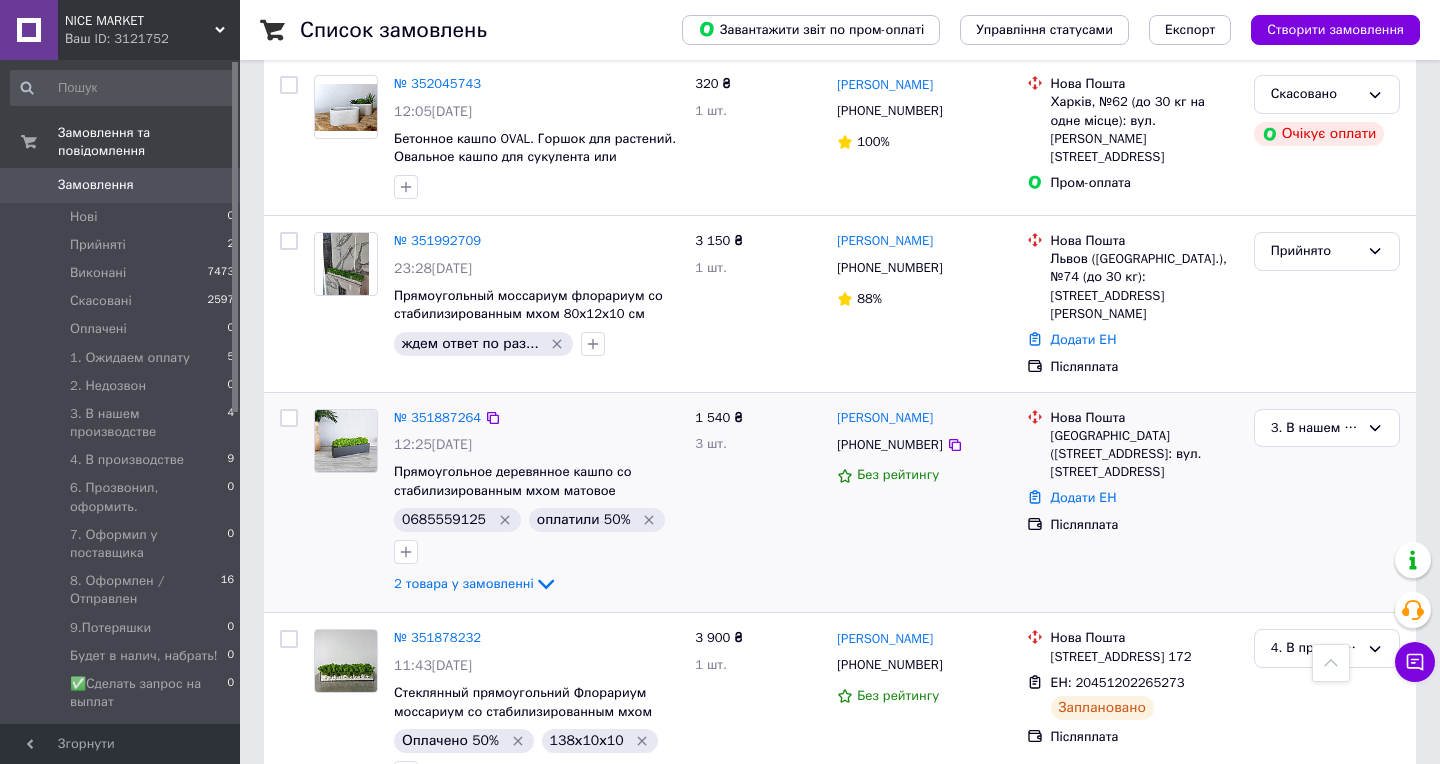click on "1 540 ₴ 3 шт." at bounding box center [758, 503] 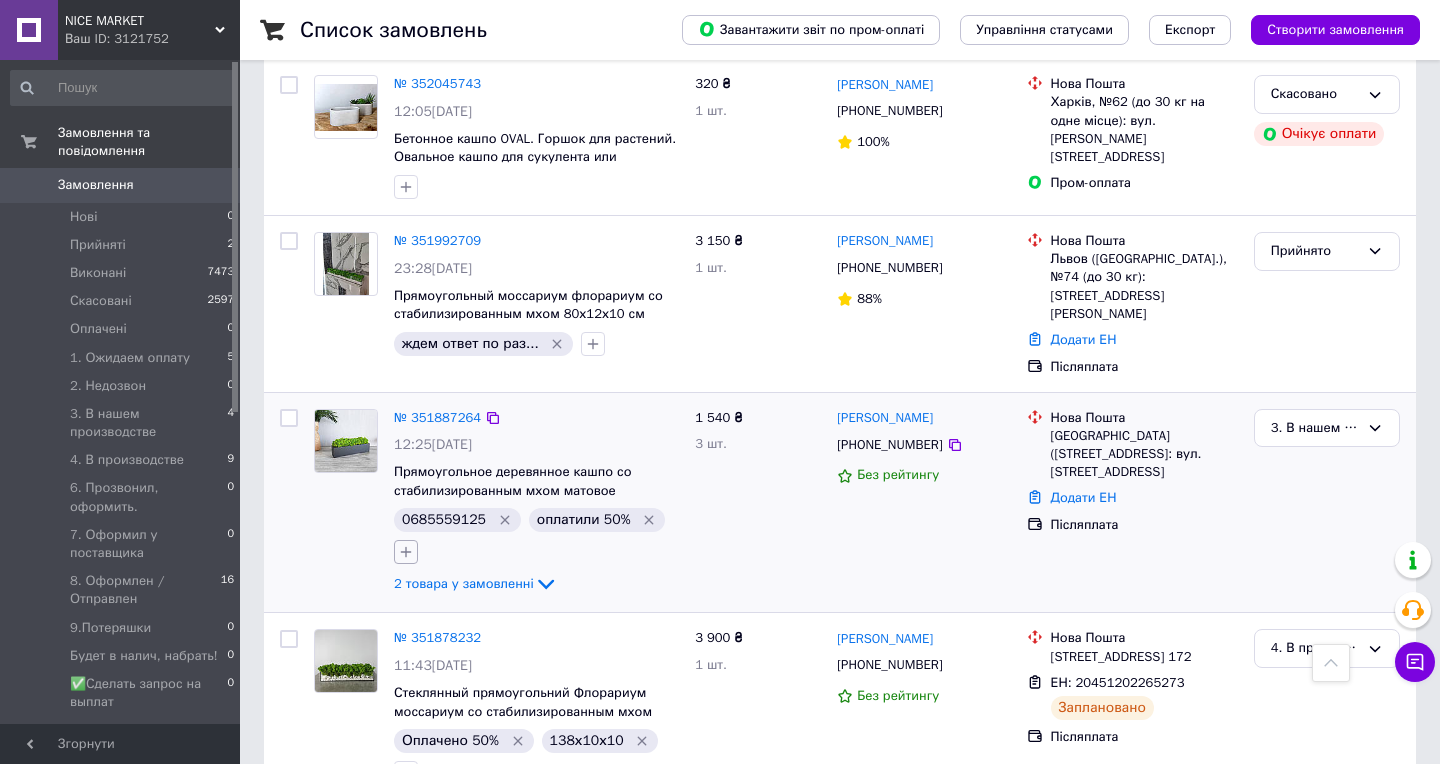 click 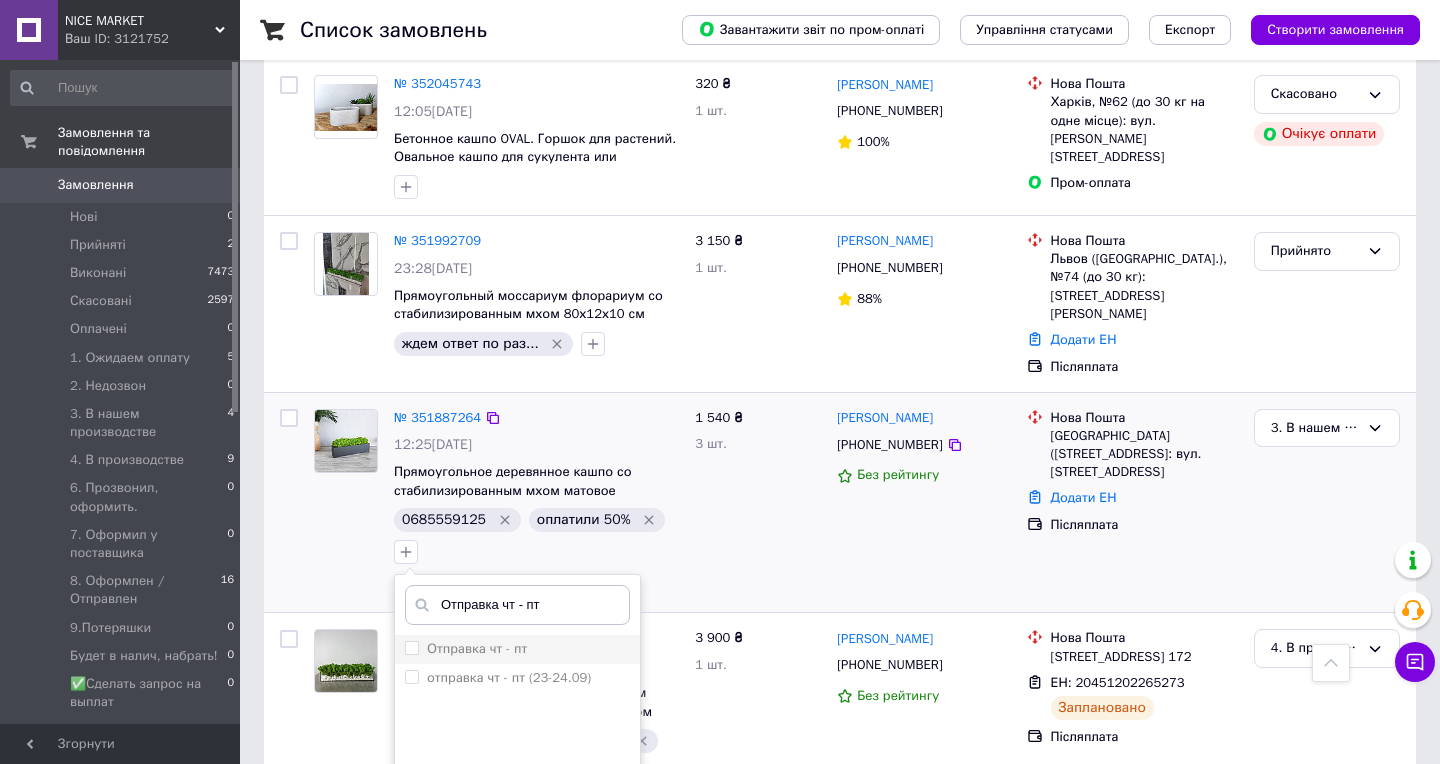 type on "Отправка чт - пт" 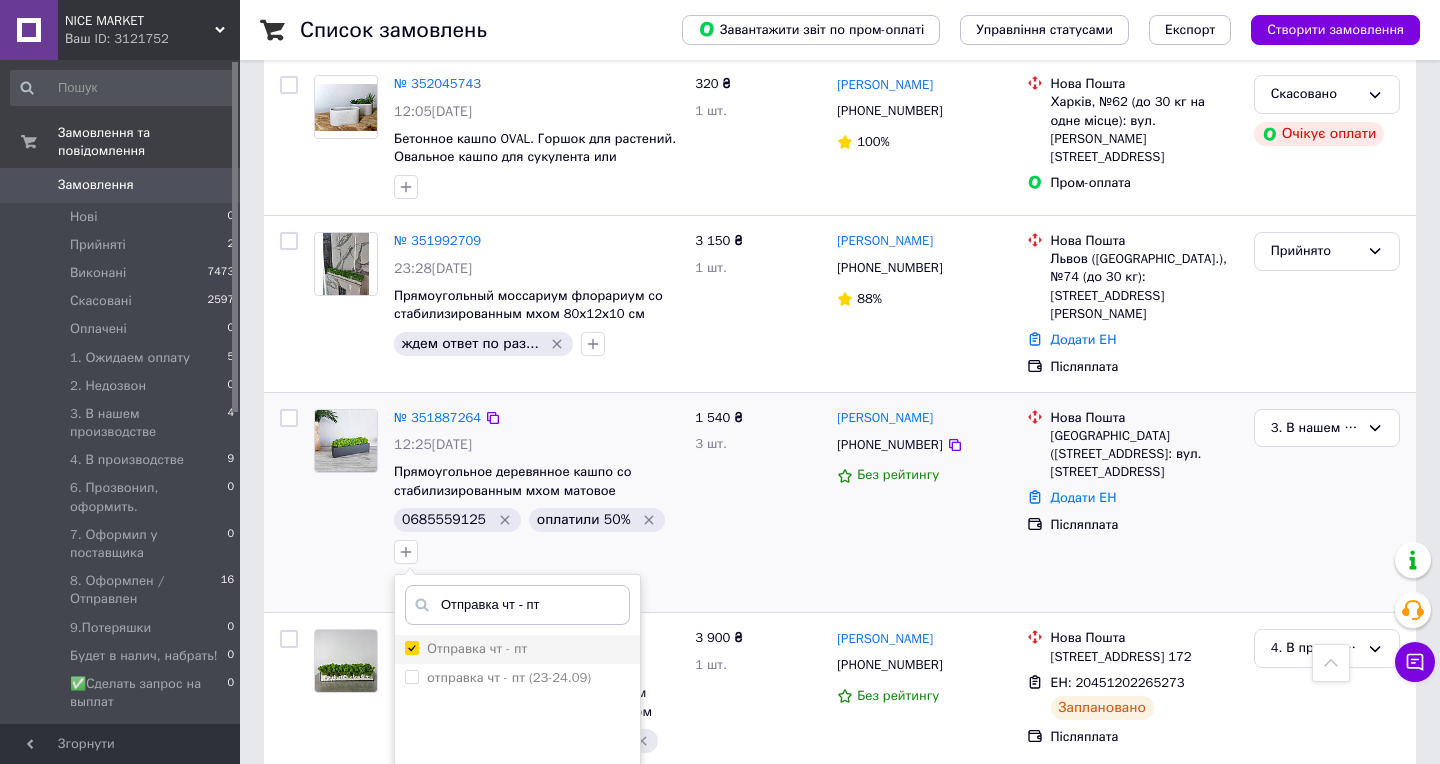 click on "Отправка чт - пт" at bounding box center [411, 647] 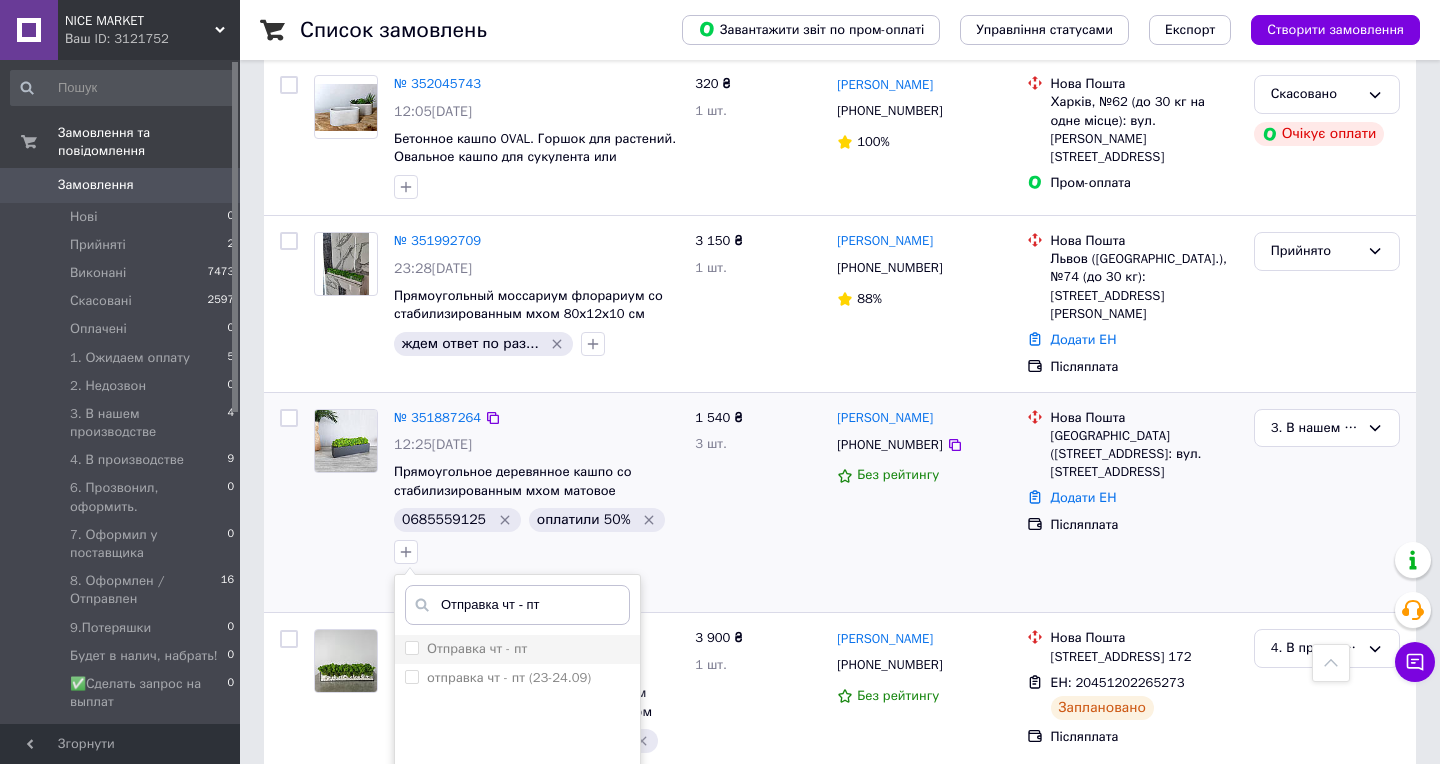 click on "Отправка чт - пт" at bounding box center [411, 647] 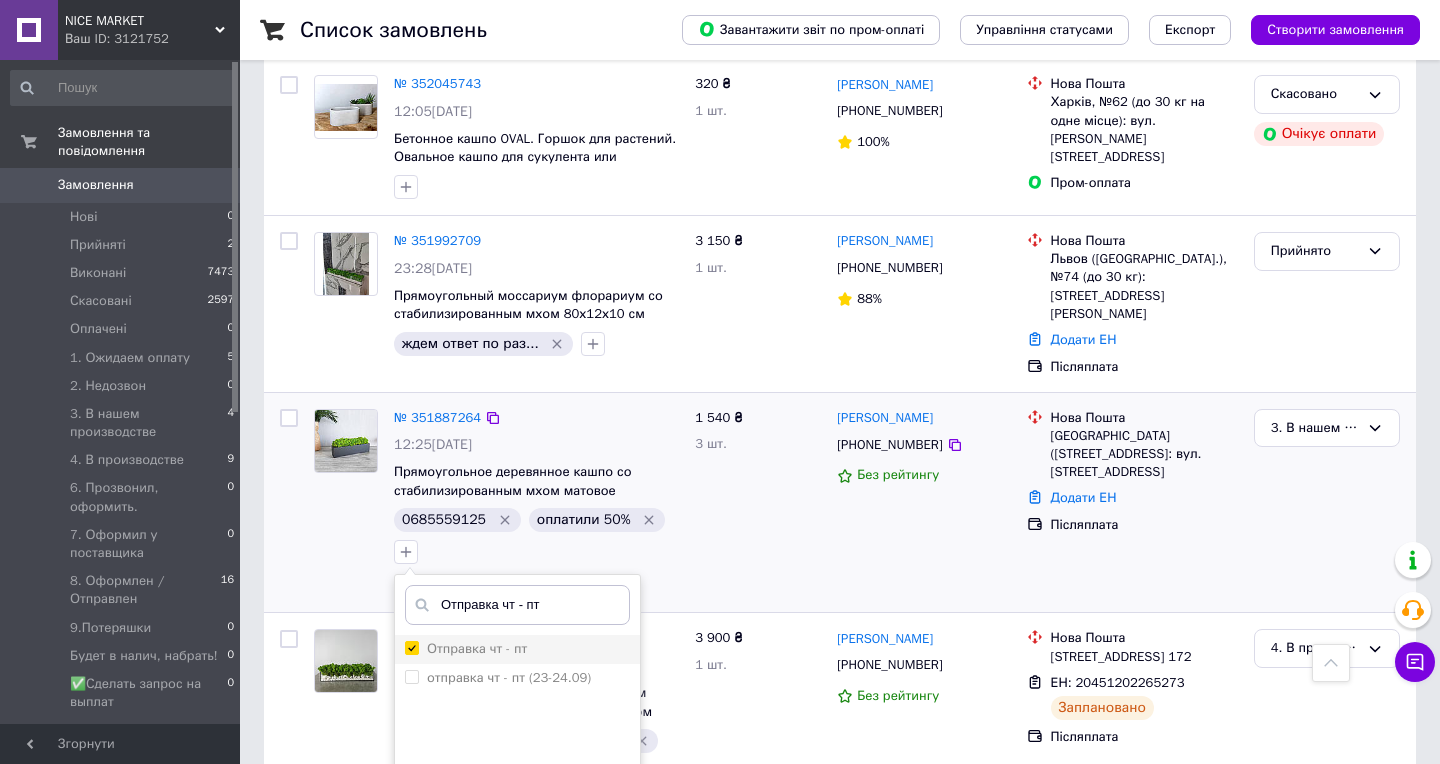 checkbox on "true" 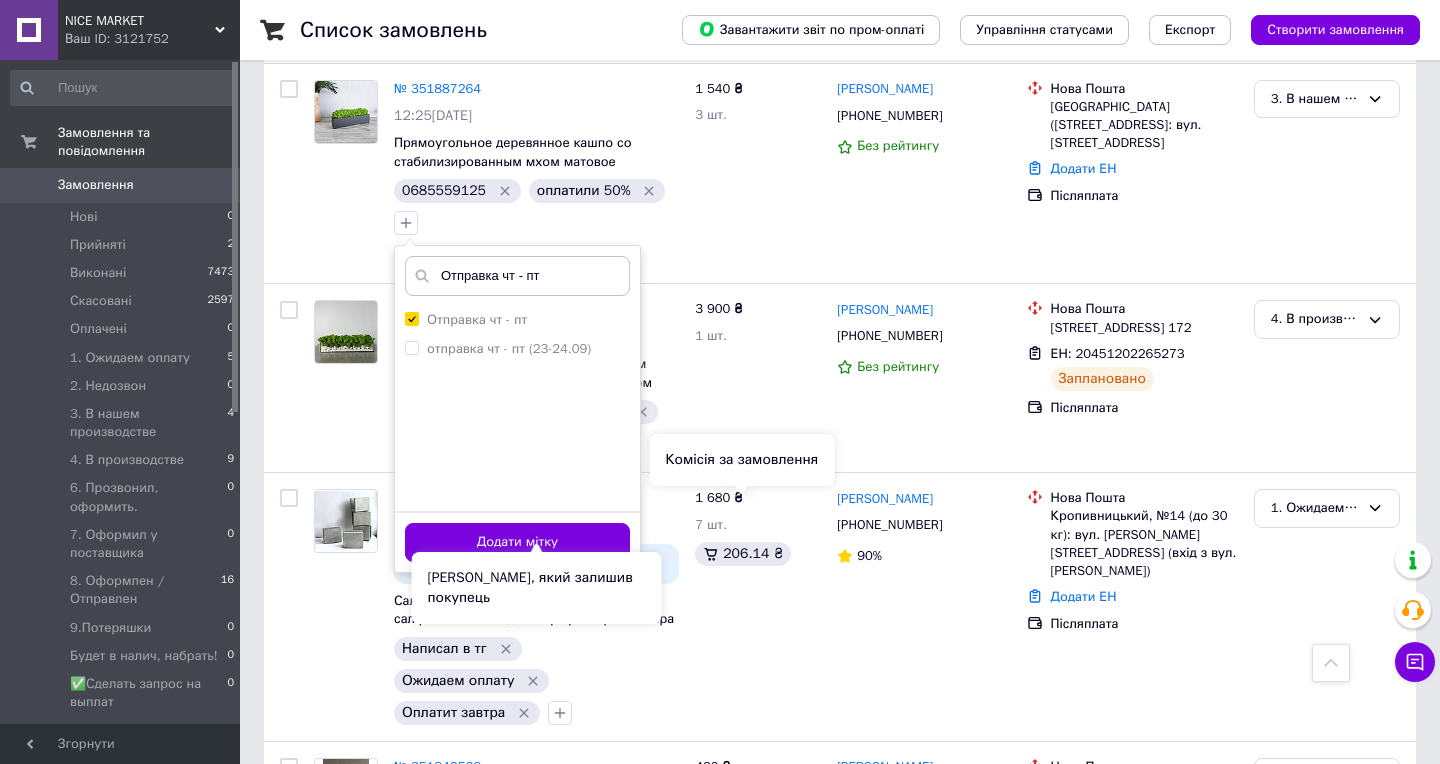scroll, scrollTop: 732, scrollLeft: 0, axis: vertical 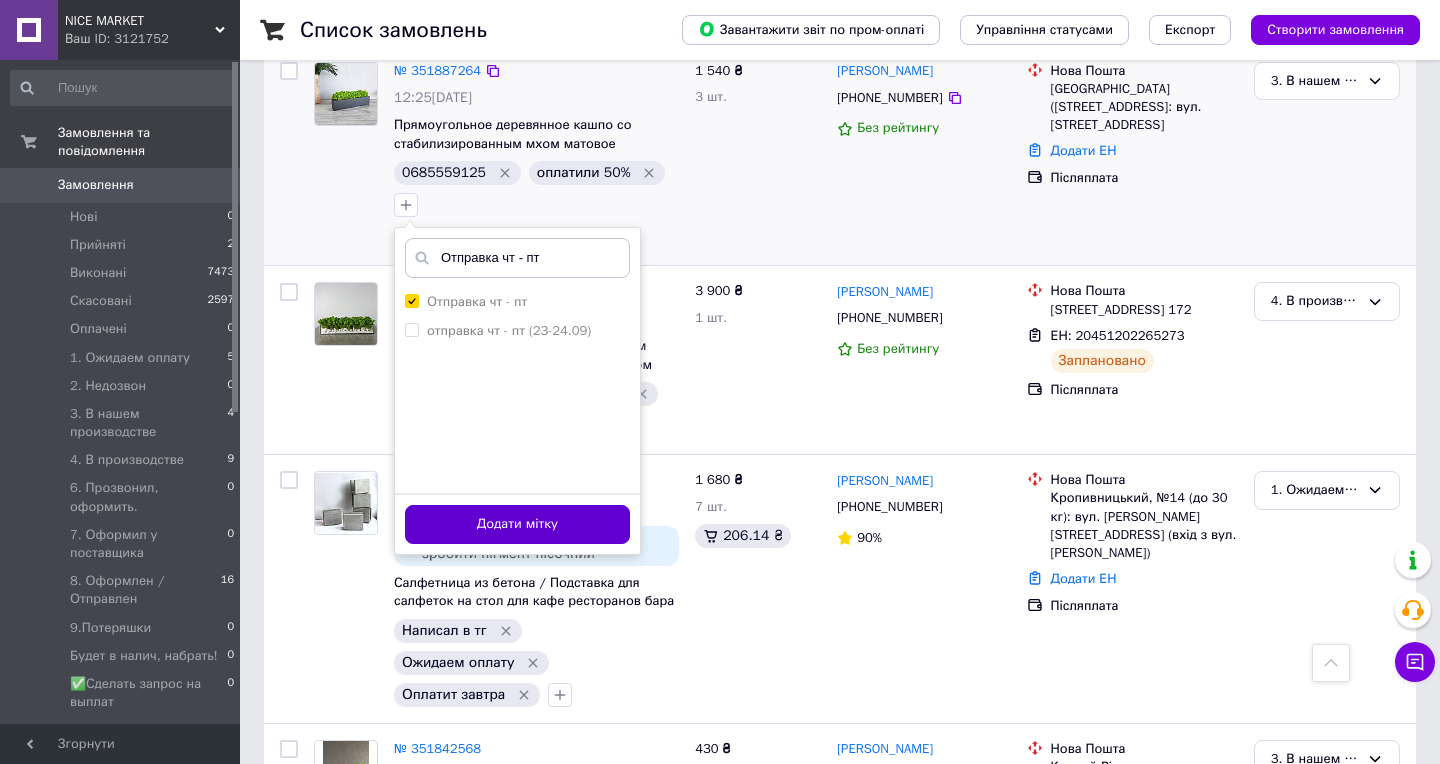 click on "Додати мітку" at bounding box center [517, 524] 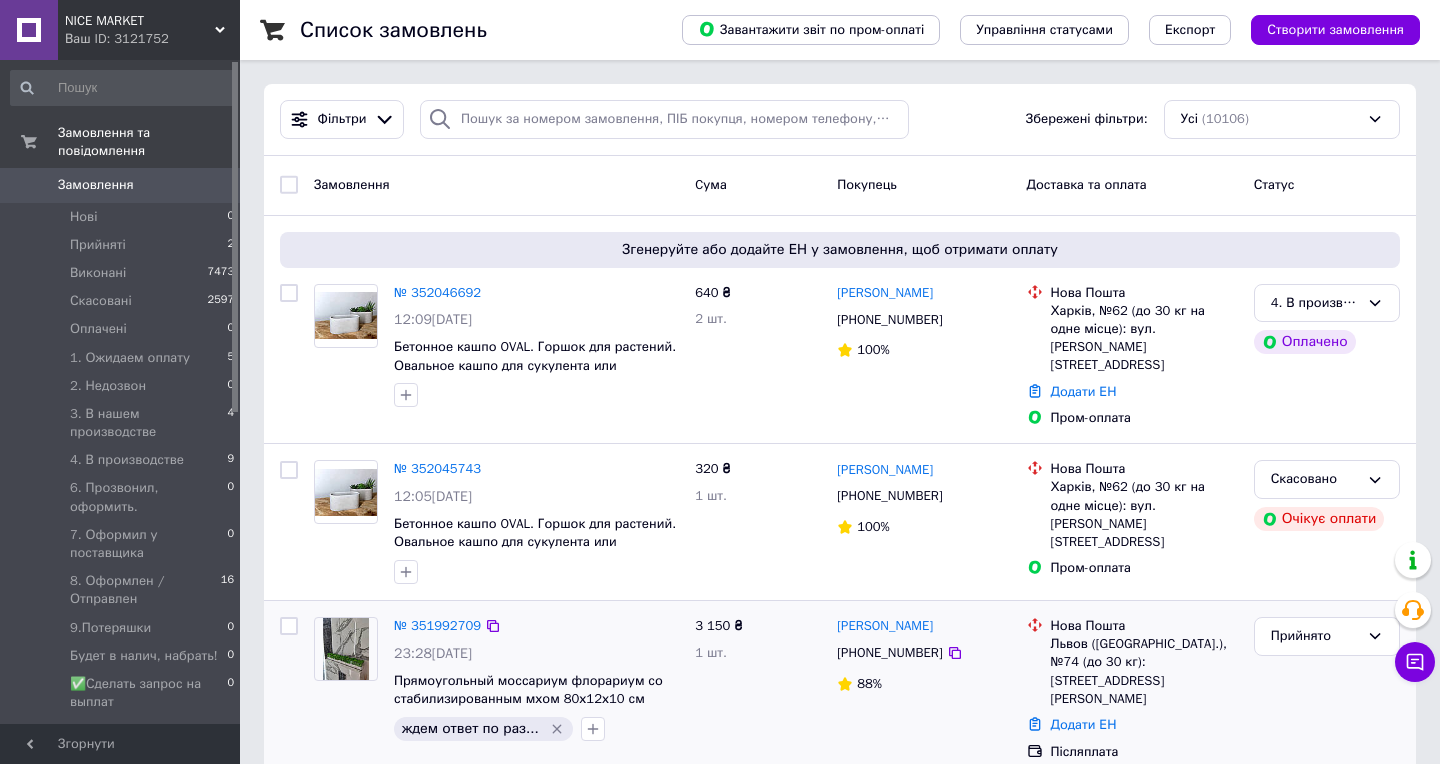 scroll, scrollTop: 0, scrollLeft: 0, axis: both 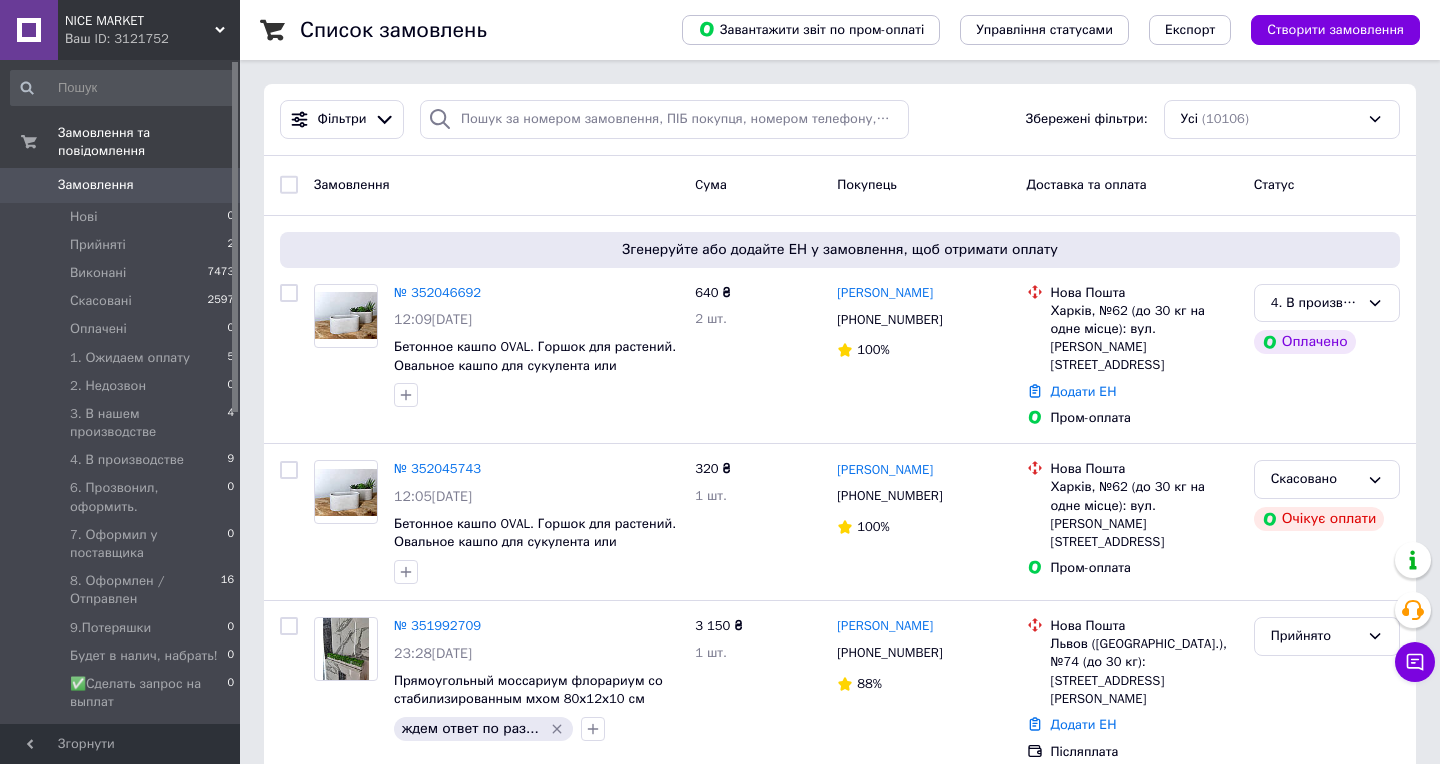 click on "Список замовлень   Завантажити звіт по пром-оплаті Управління статусами Експорт Створити замовлення Фільтри Збережені фільтри: Усі (10106) Замовлення Cума Покупець Доставка та оплата Статус Згенеруйте або додайте ЕН у замовлення, щоб отримати оплату № 352046692 12:09, 10.07.2025 Бетонное кашпо OVAL. Горшок для растений. Овальное кашпо для сукулента или стабилизированного мха 16,5х8 см 640 ₴ 2 шт. Василий Стойка +380673249838 100% Нова Пошта Харків, №62 (до 30 кг на одне місце): вул. Амосова, 11А Додати ЕН Пром-оплата 4. В производстве Оплачено № 352045743 12:05, 10.07.2025 320 ₴ 1 шт. Василий Стойка 100%" at bounding box center [840, 2117] 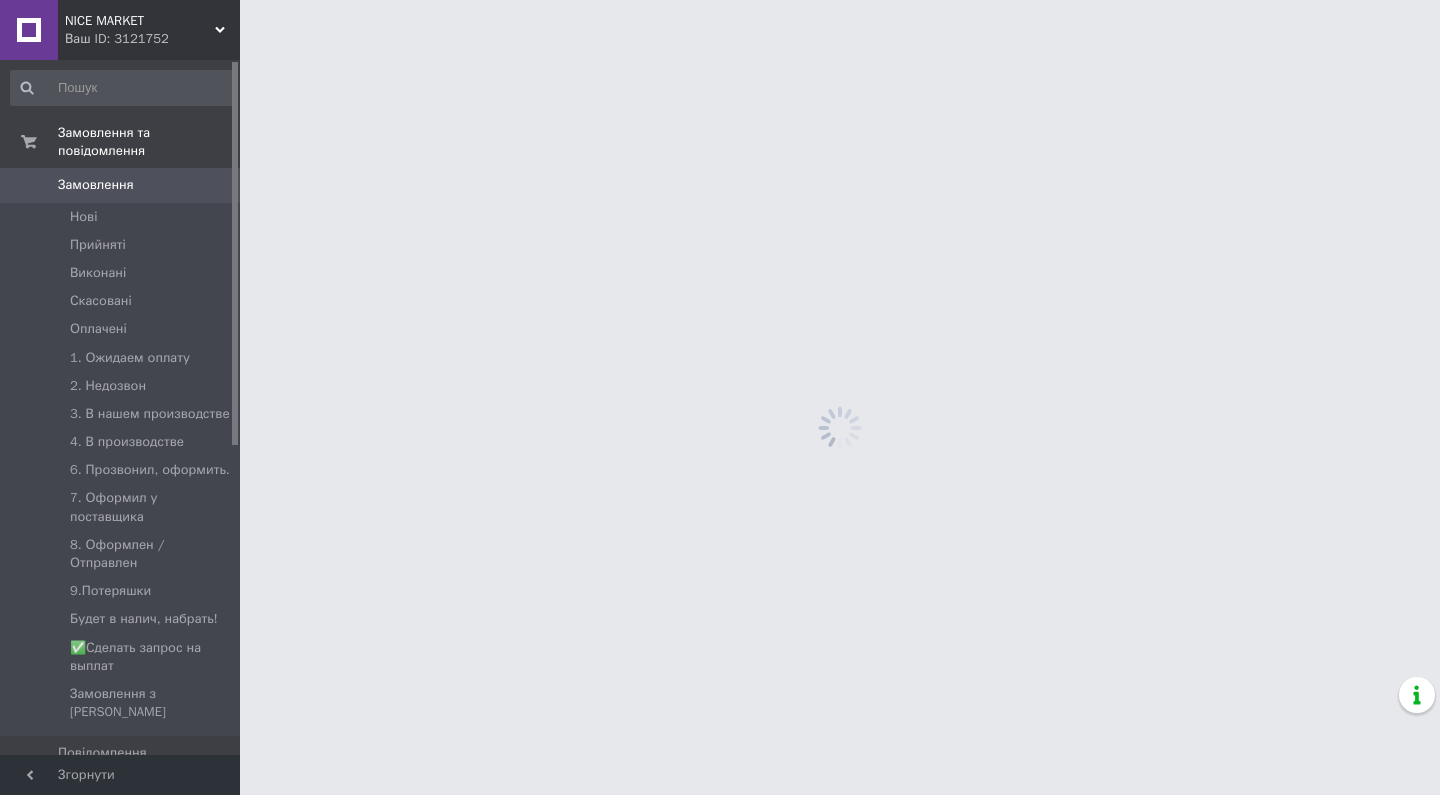 scroll, scrollTop: 0, scrollLeft: 0, axis: both 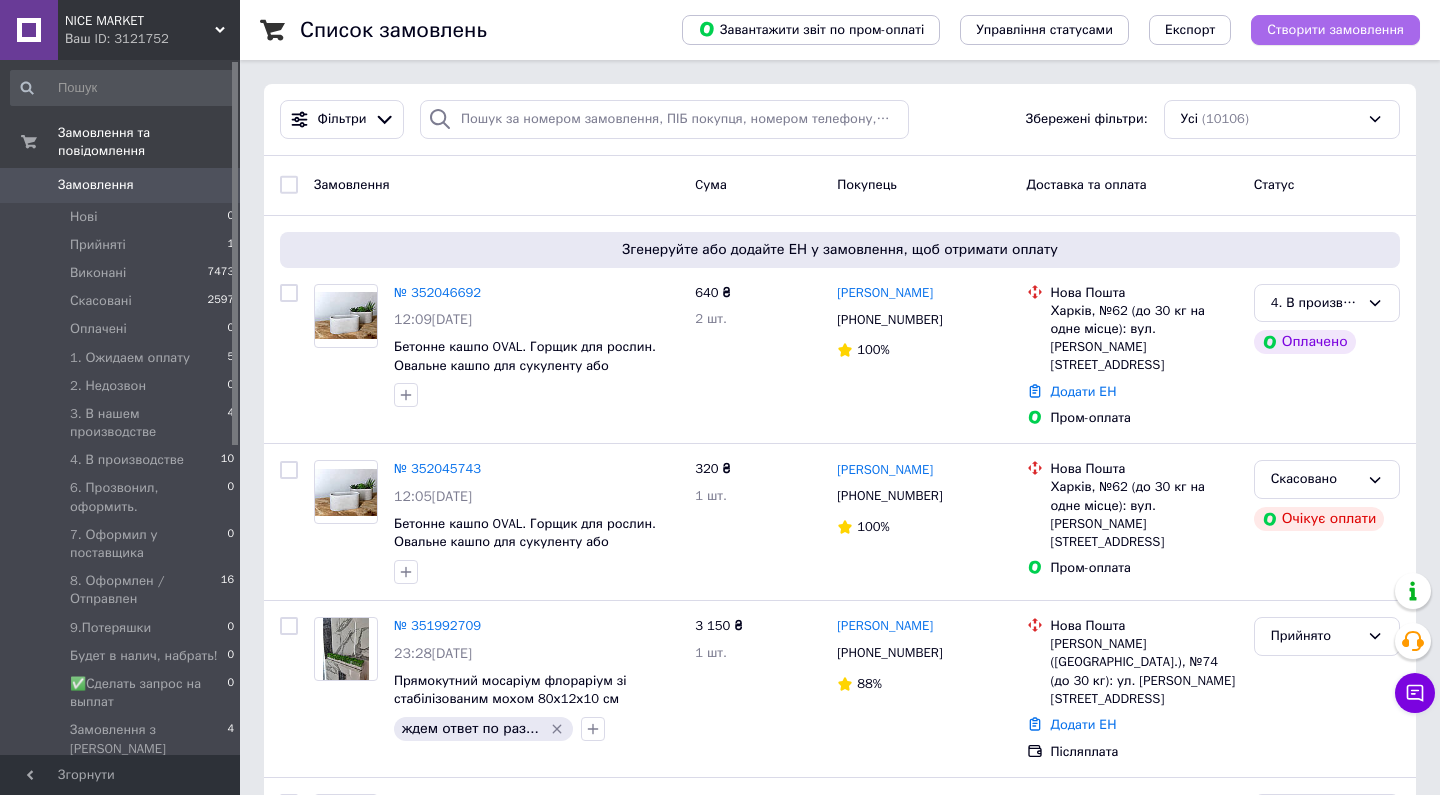 click on "Створити замовлення" at bounding box center [1335, 30] 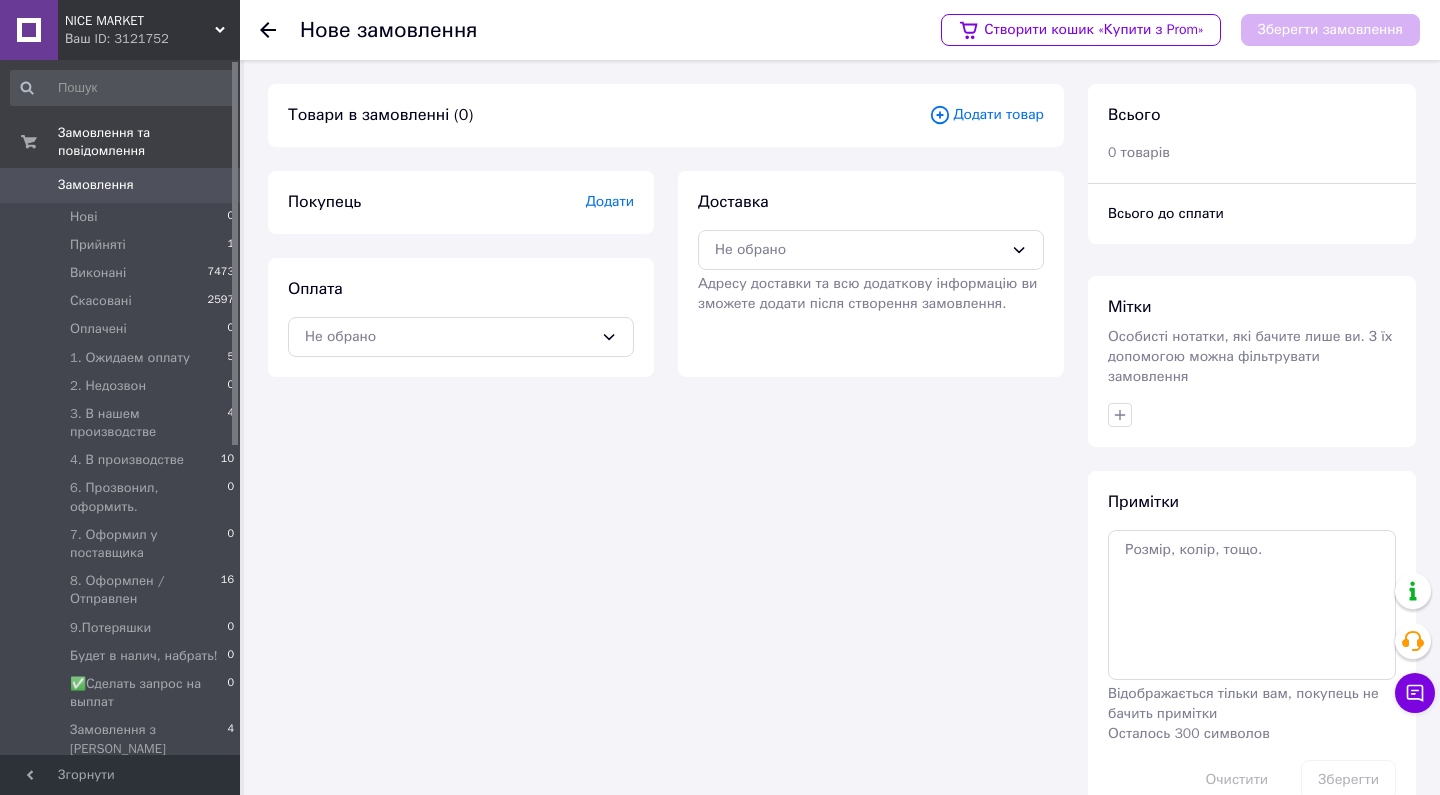 click on "Додати" at bounding box center [610, 201] 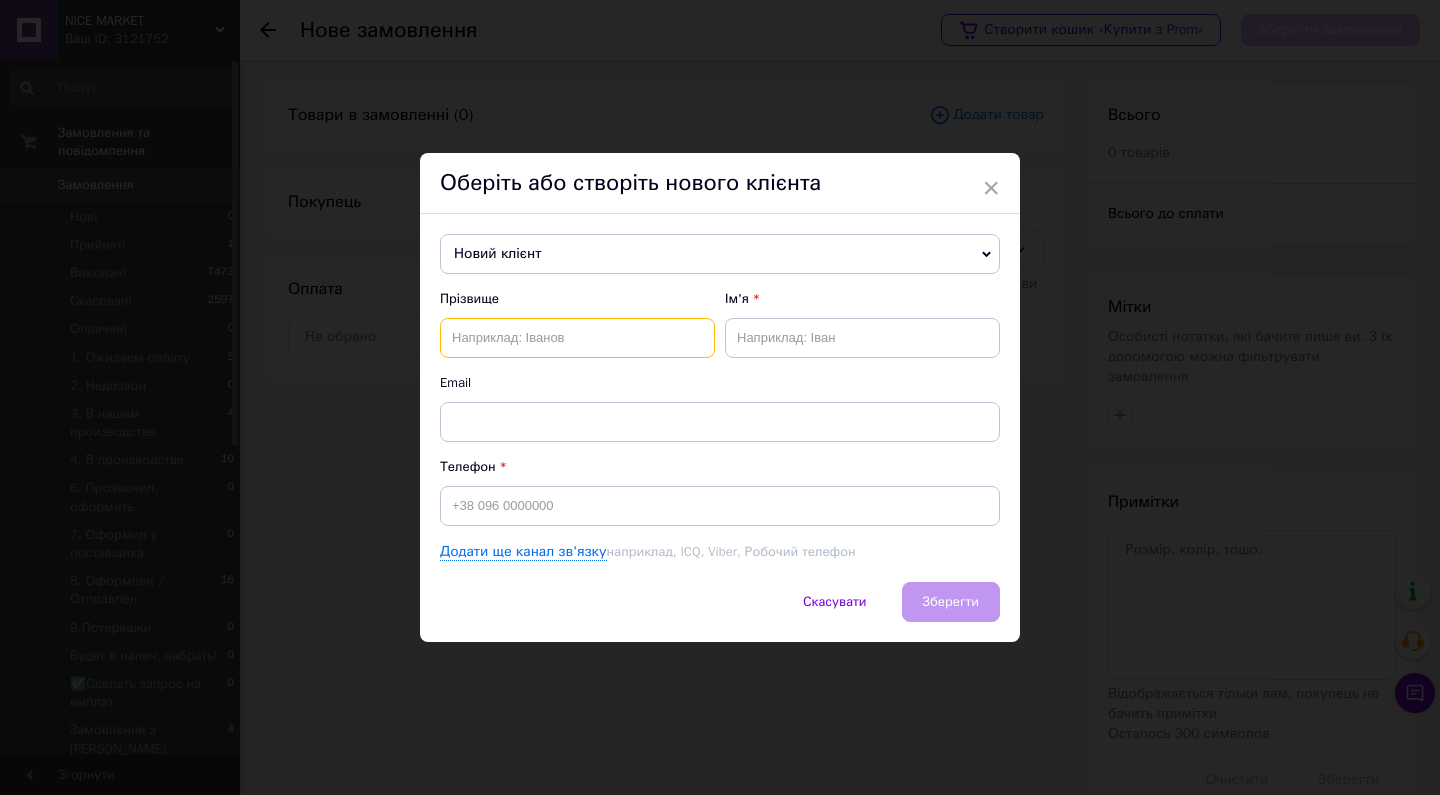paste on "+380966891009" 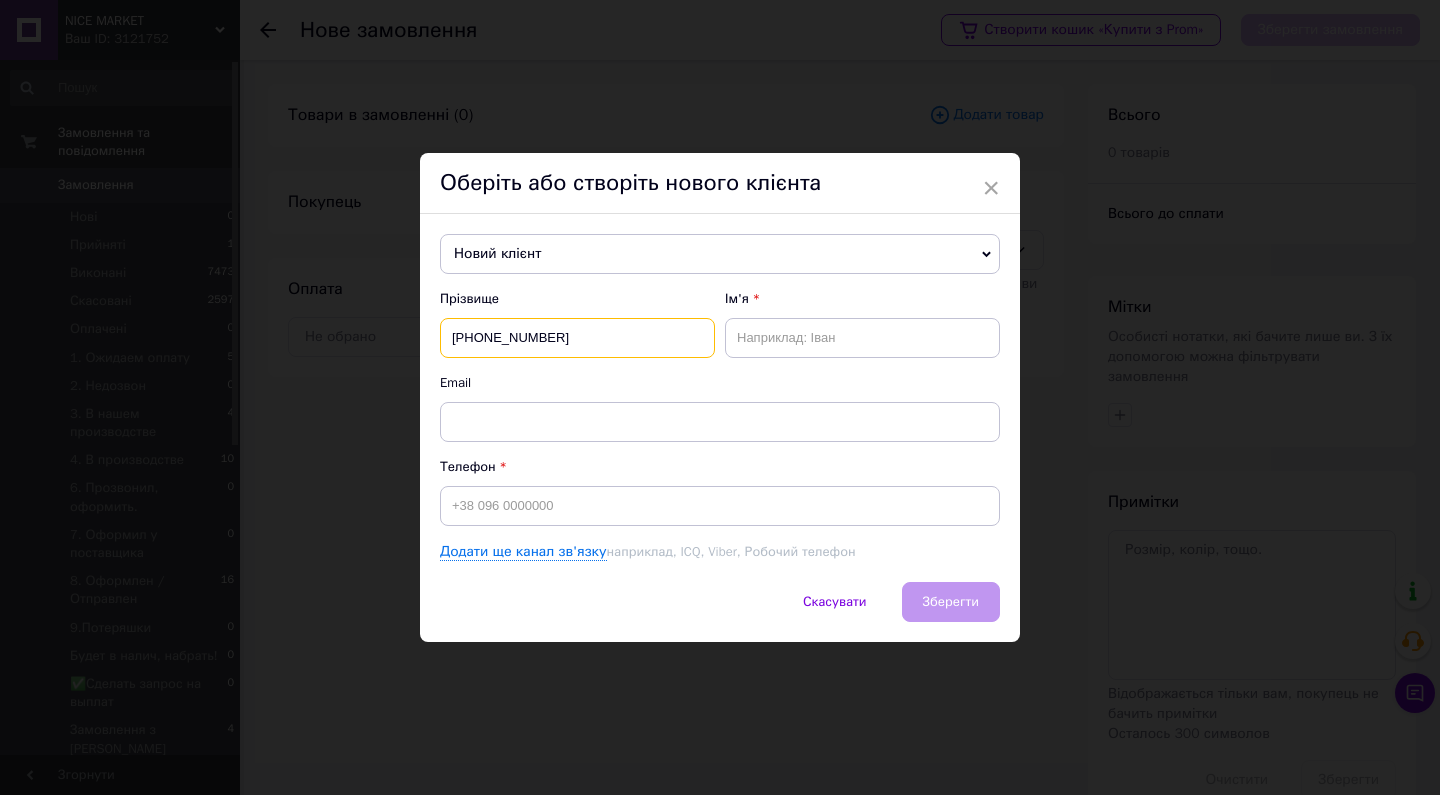 type on "+380966891009" 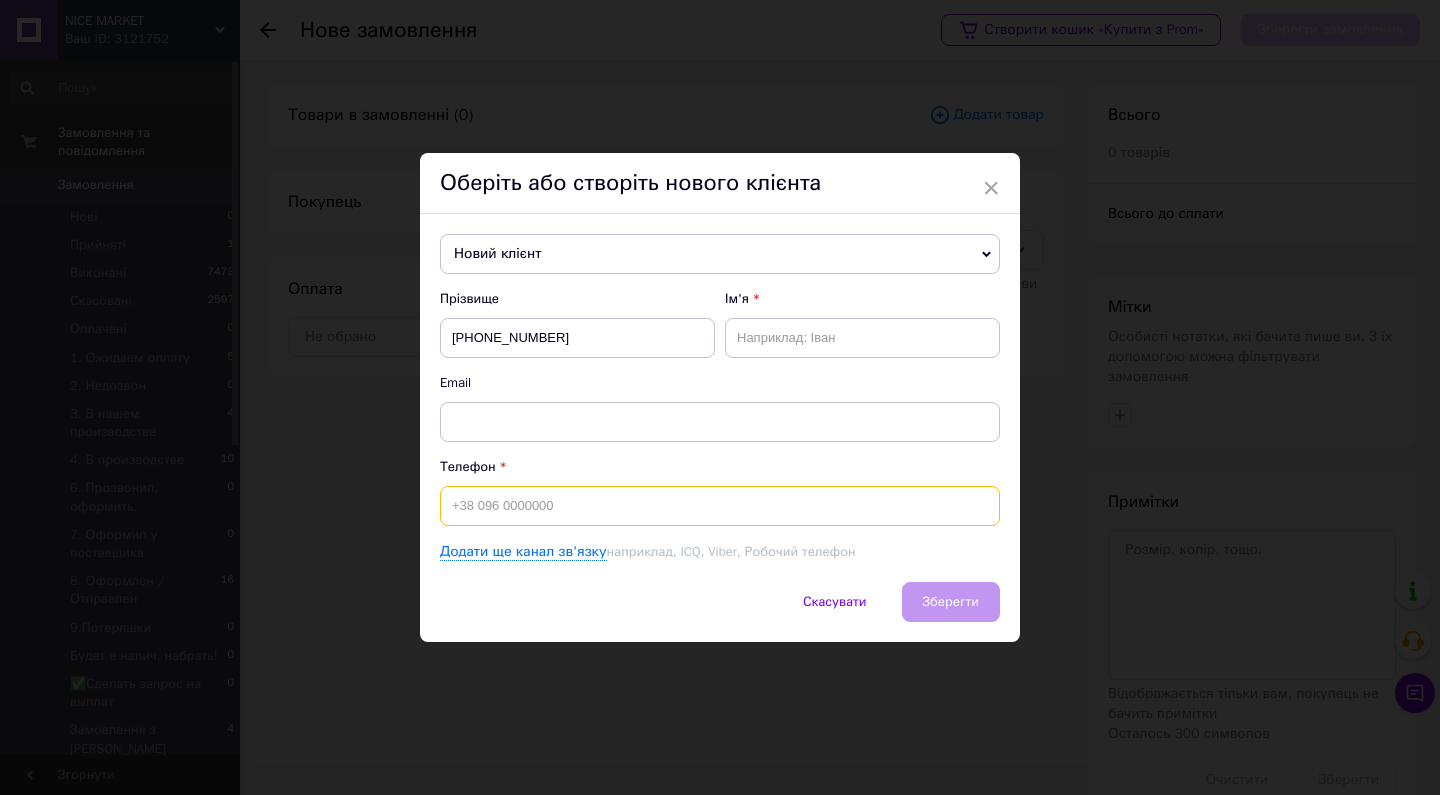 paste on "+380966891009" 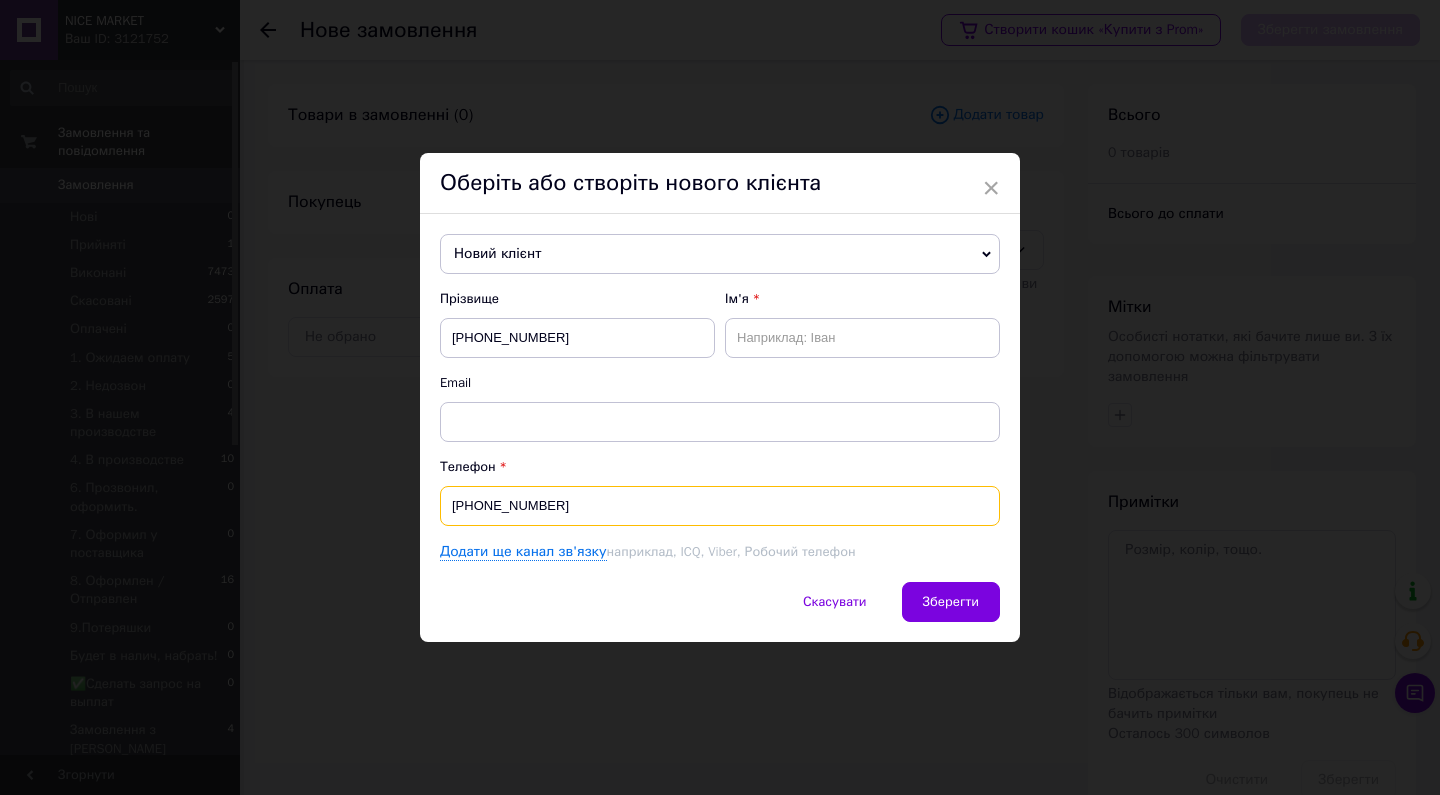 type on "+380966891009" 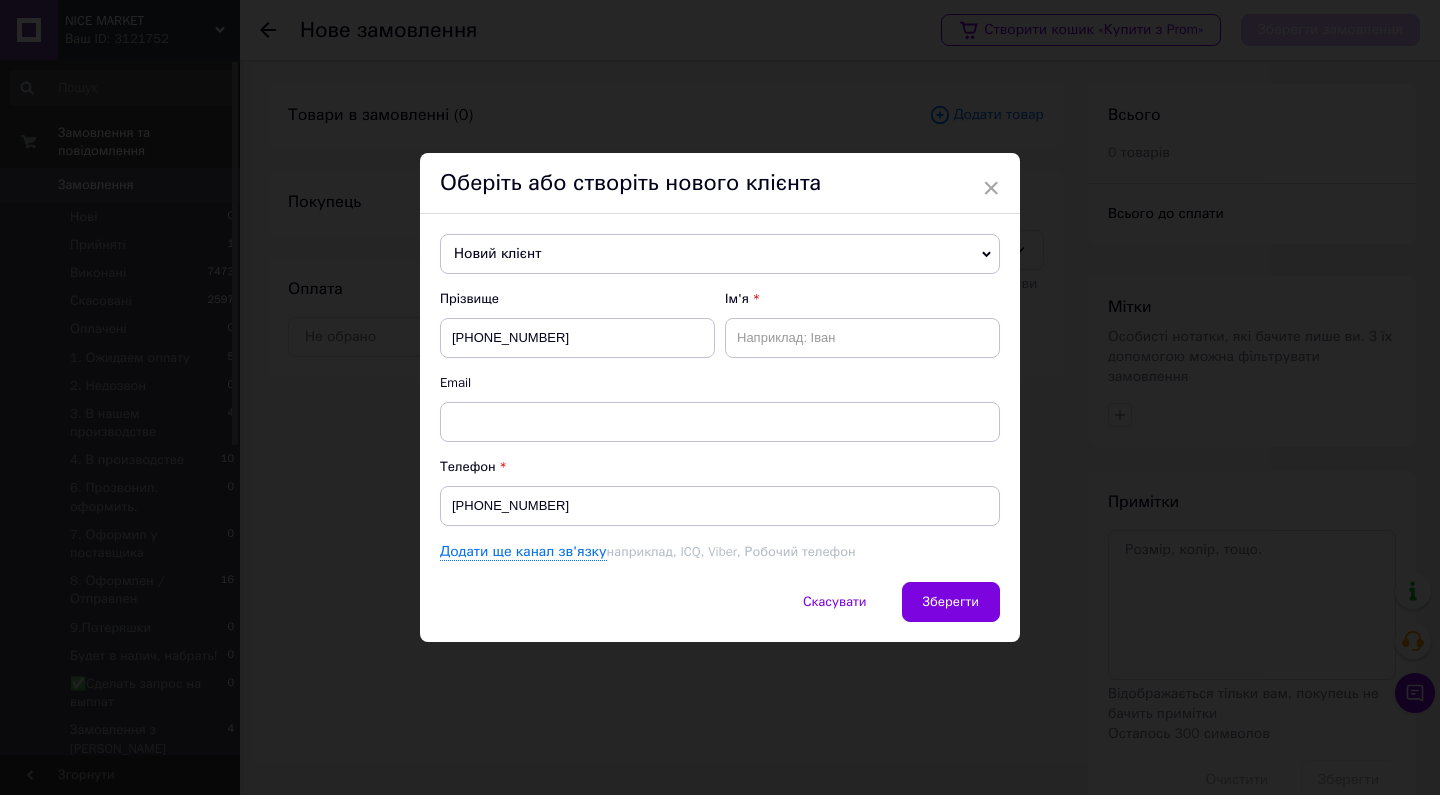 click on "Новий клієнт" at bounding box center (720, 254) 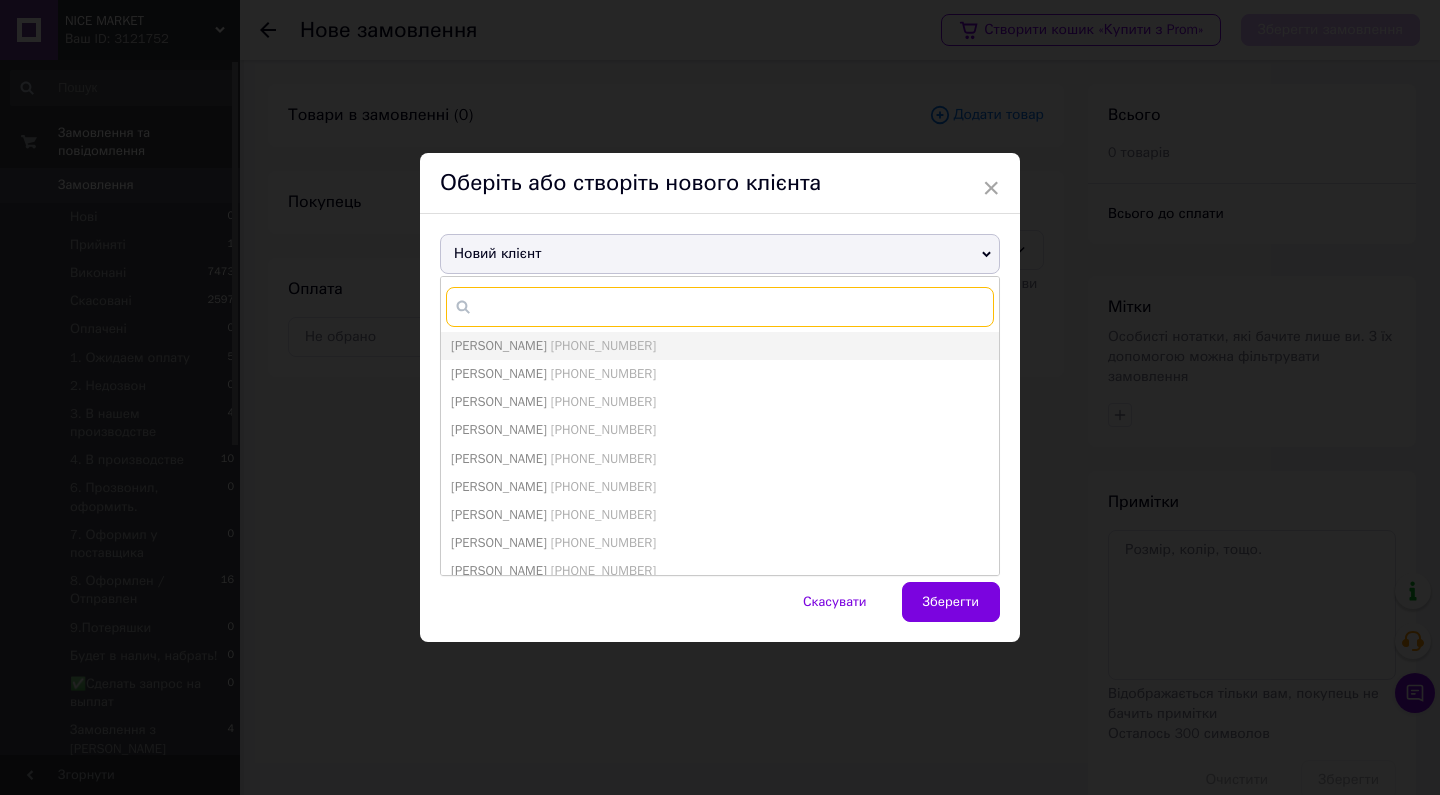 paste on "+380966891009" 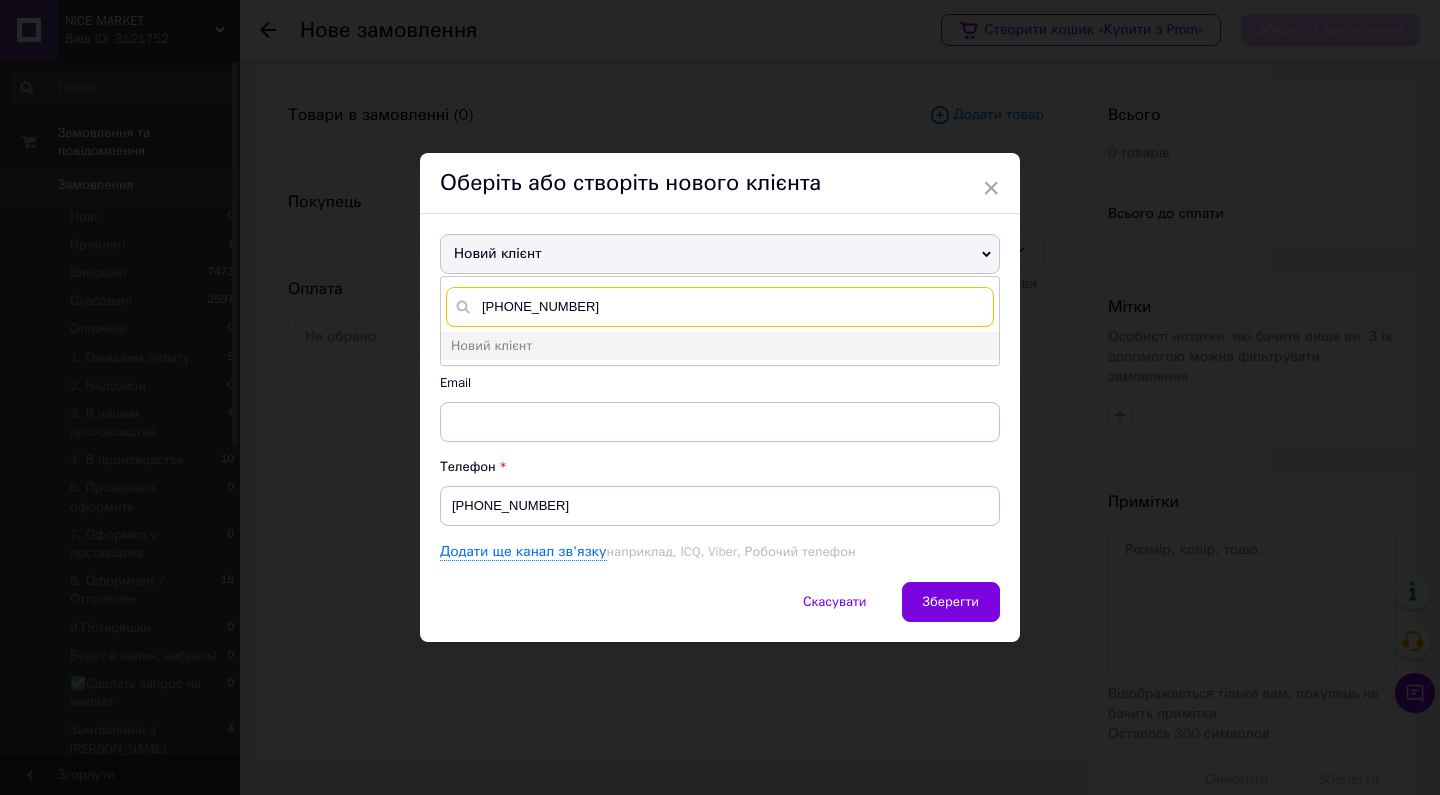 type on "+380966891009" 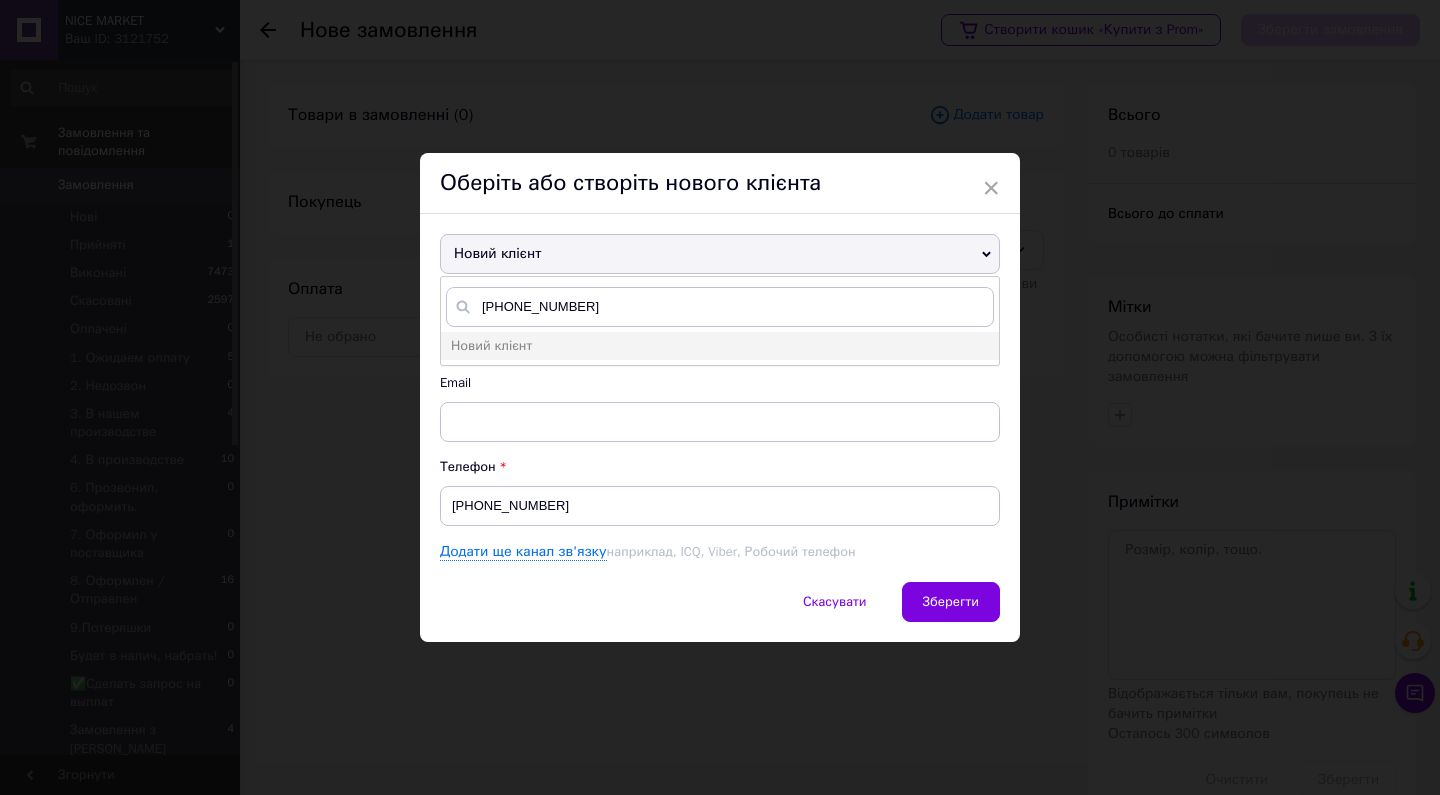 click on "Новий клієнт +380966891009 Новий клієнт   Прізвище +380966891009 Ім'я Email Телефон +380966891009 Додати ще канал зв'язку    наприклад, ICQ, Viber, Робочий телефон" at bounding box center [720, 398] 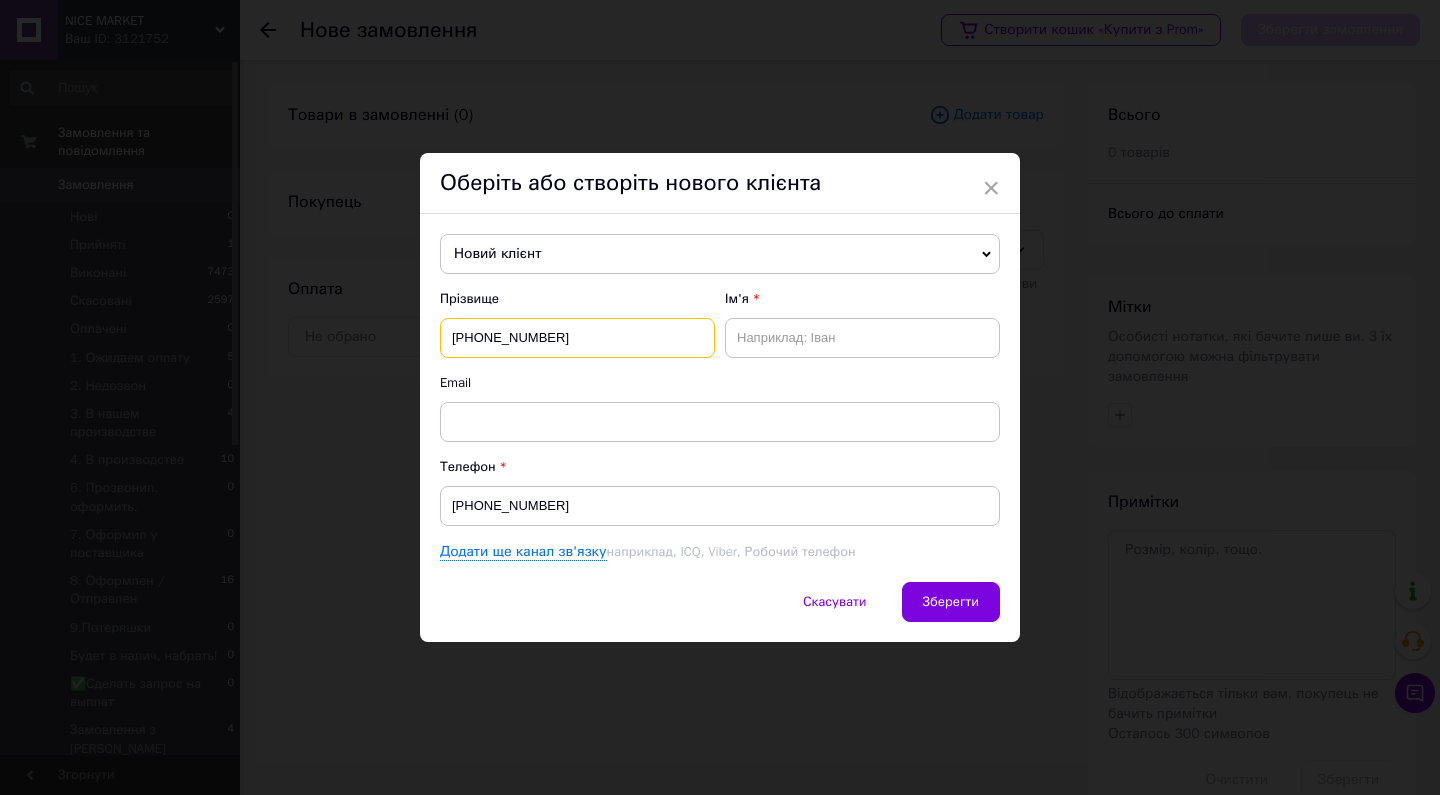click on "+380966891009" at bounding box center (577, 338) 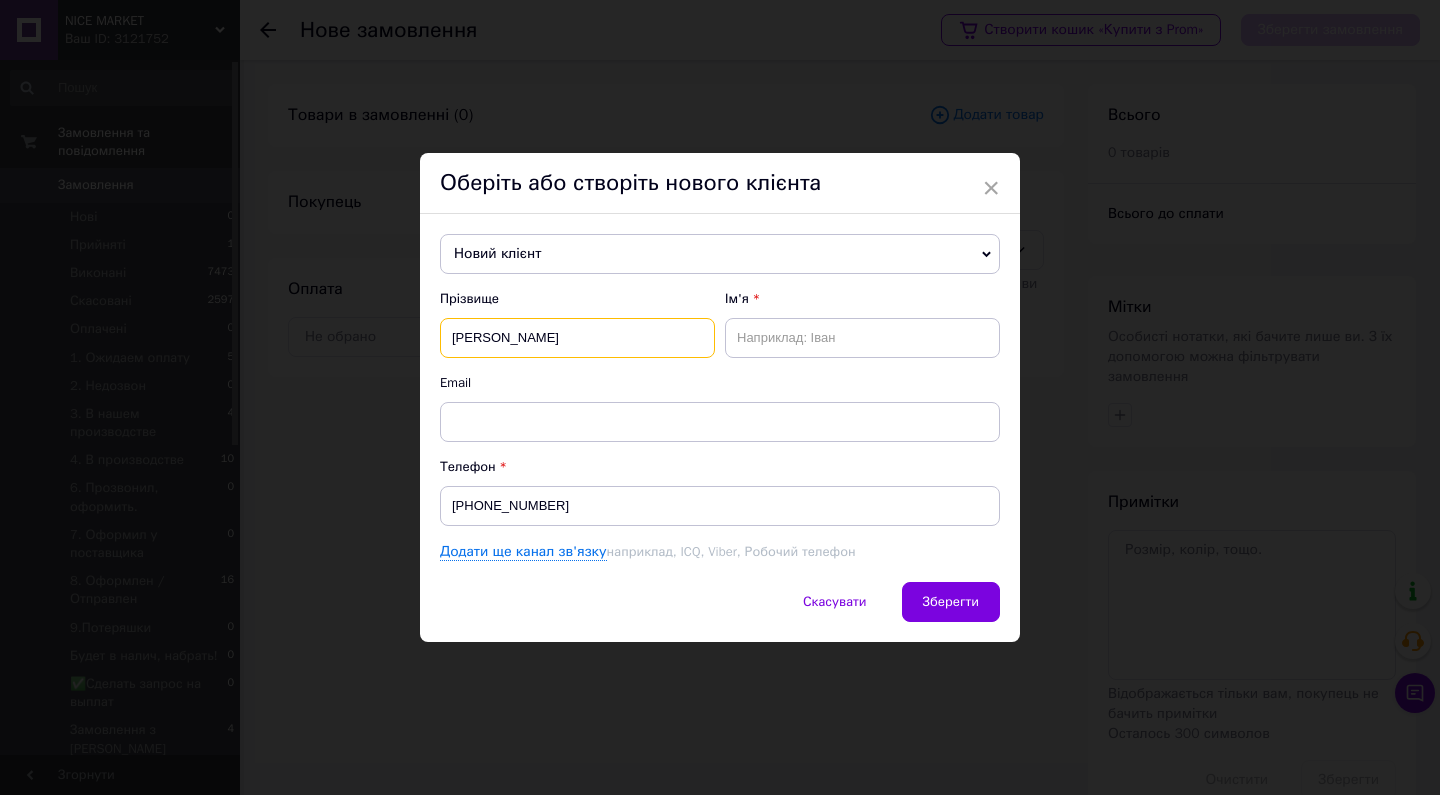 type on "Васильчук" 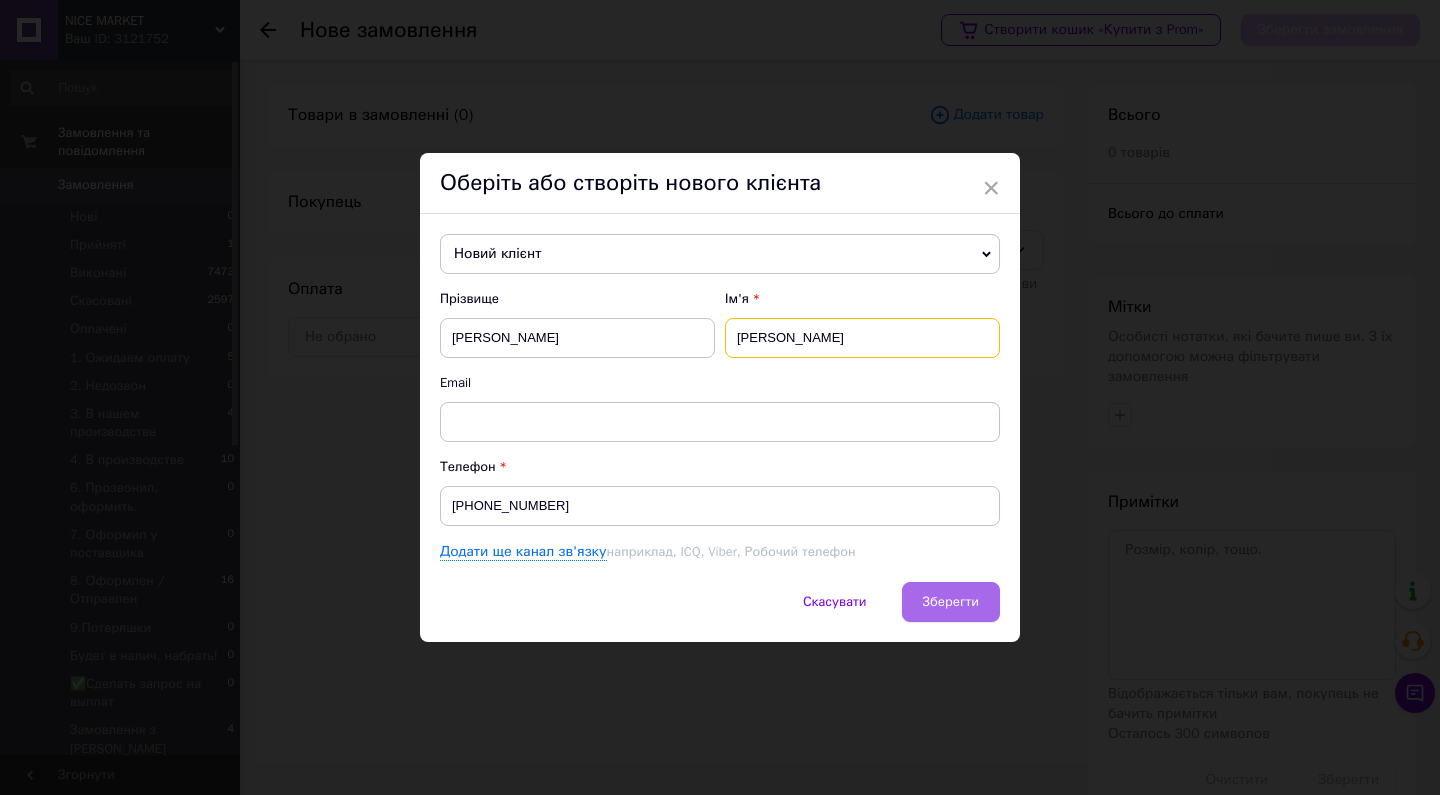 type on "Юлія" 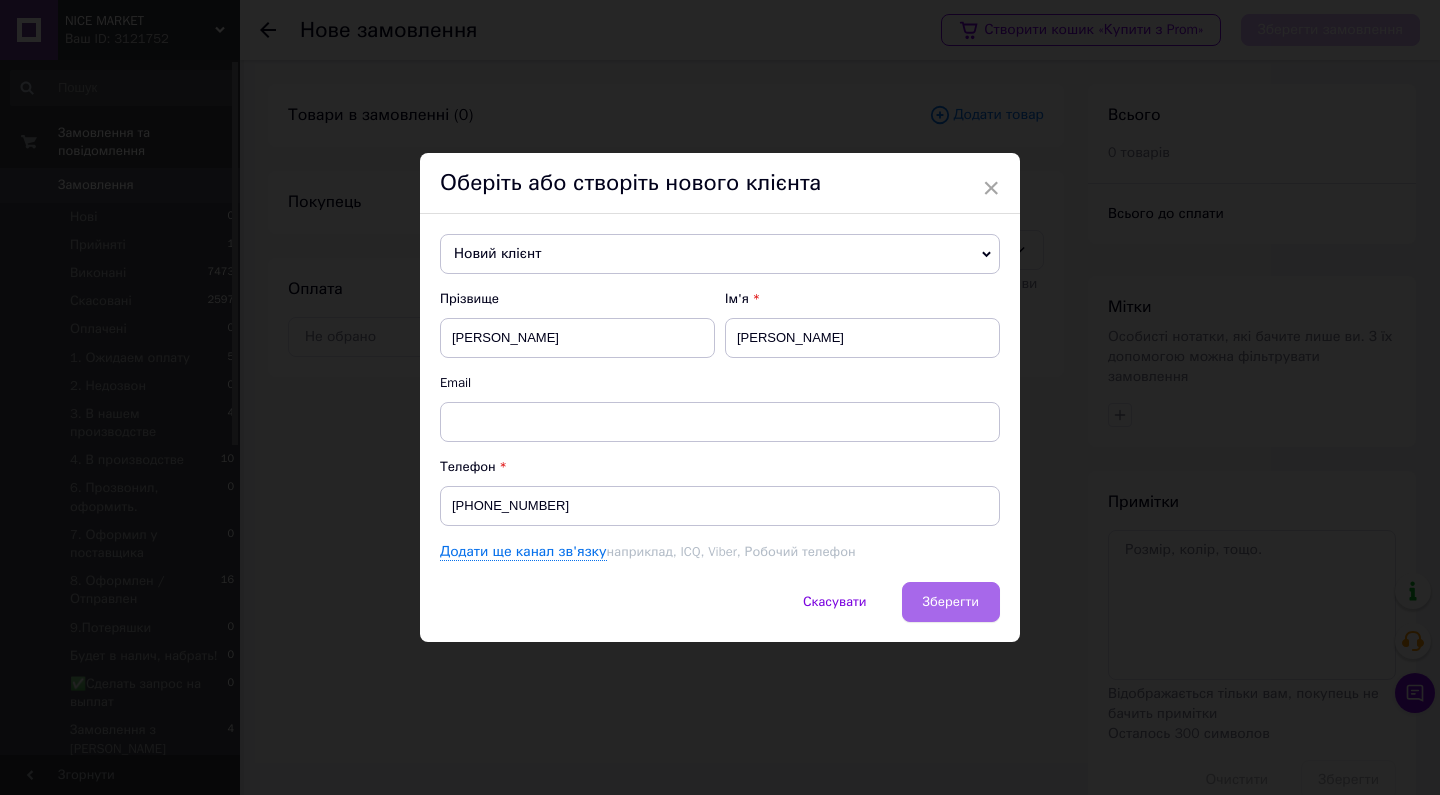 click on "Зберегти" at bounding box center [951, 601] 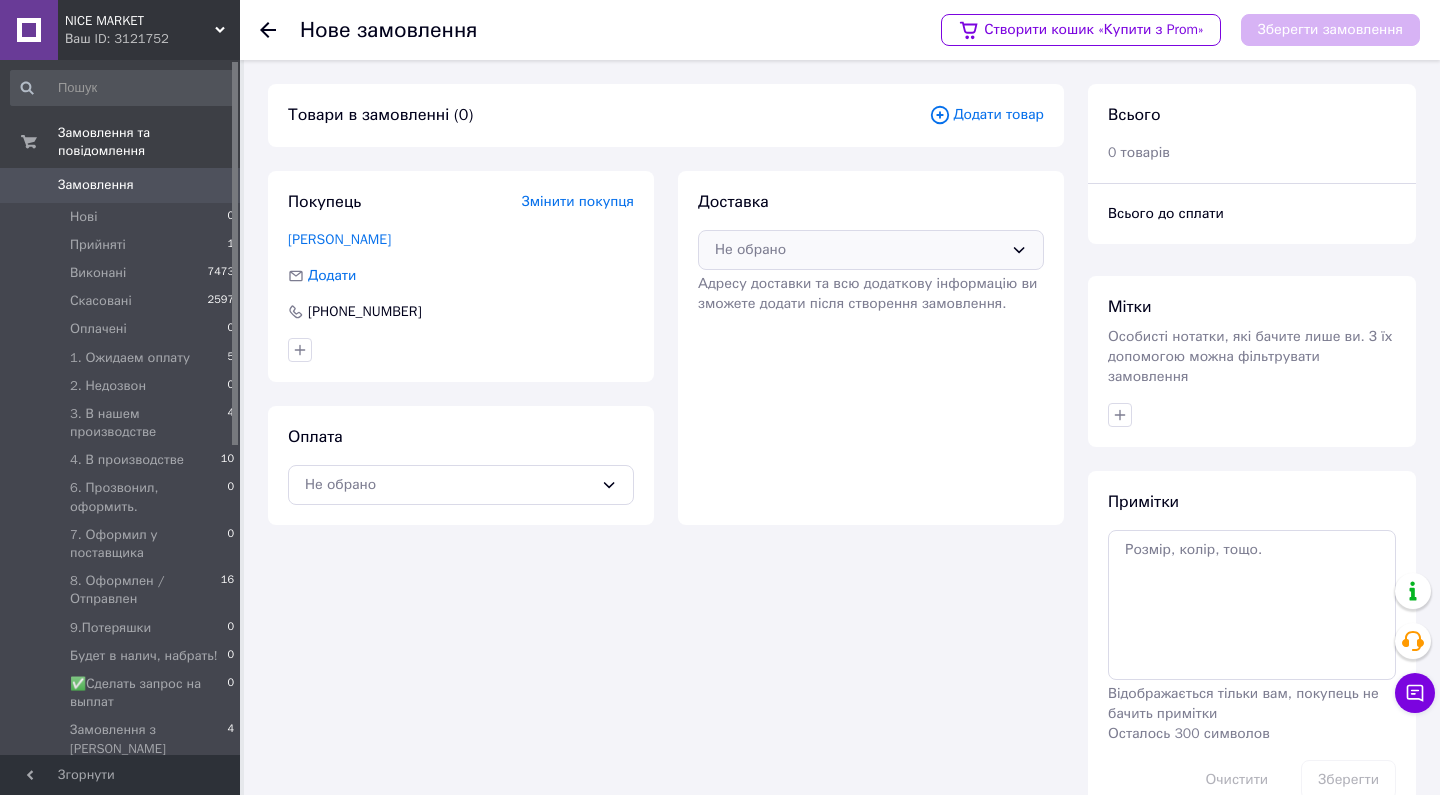 click on "Не обрано" at bounding box center (871, 250) 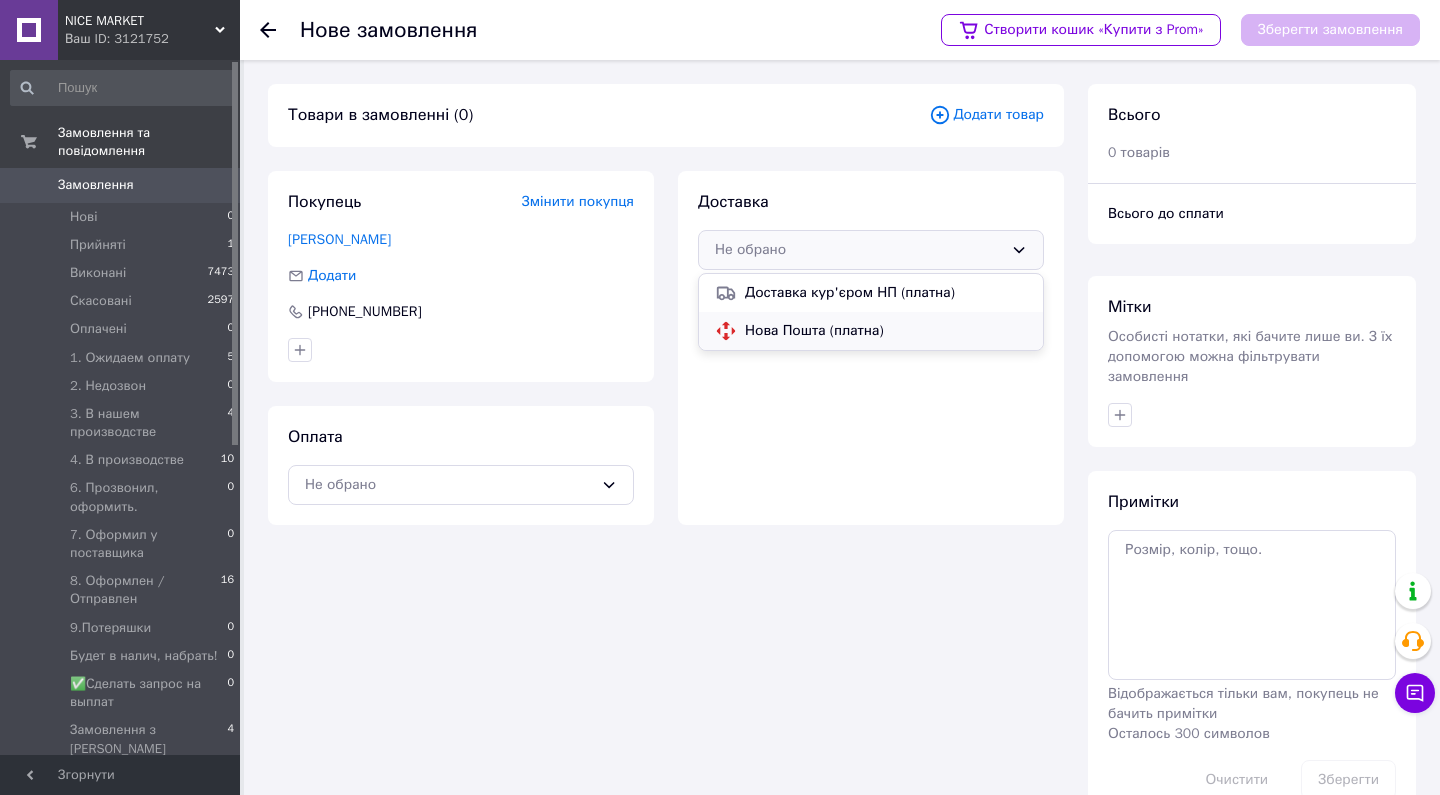 click on "Нова Пошта (платна)" at bounding box center [886, 331] 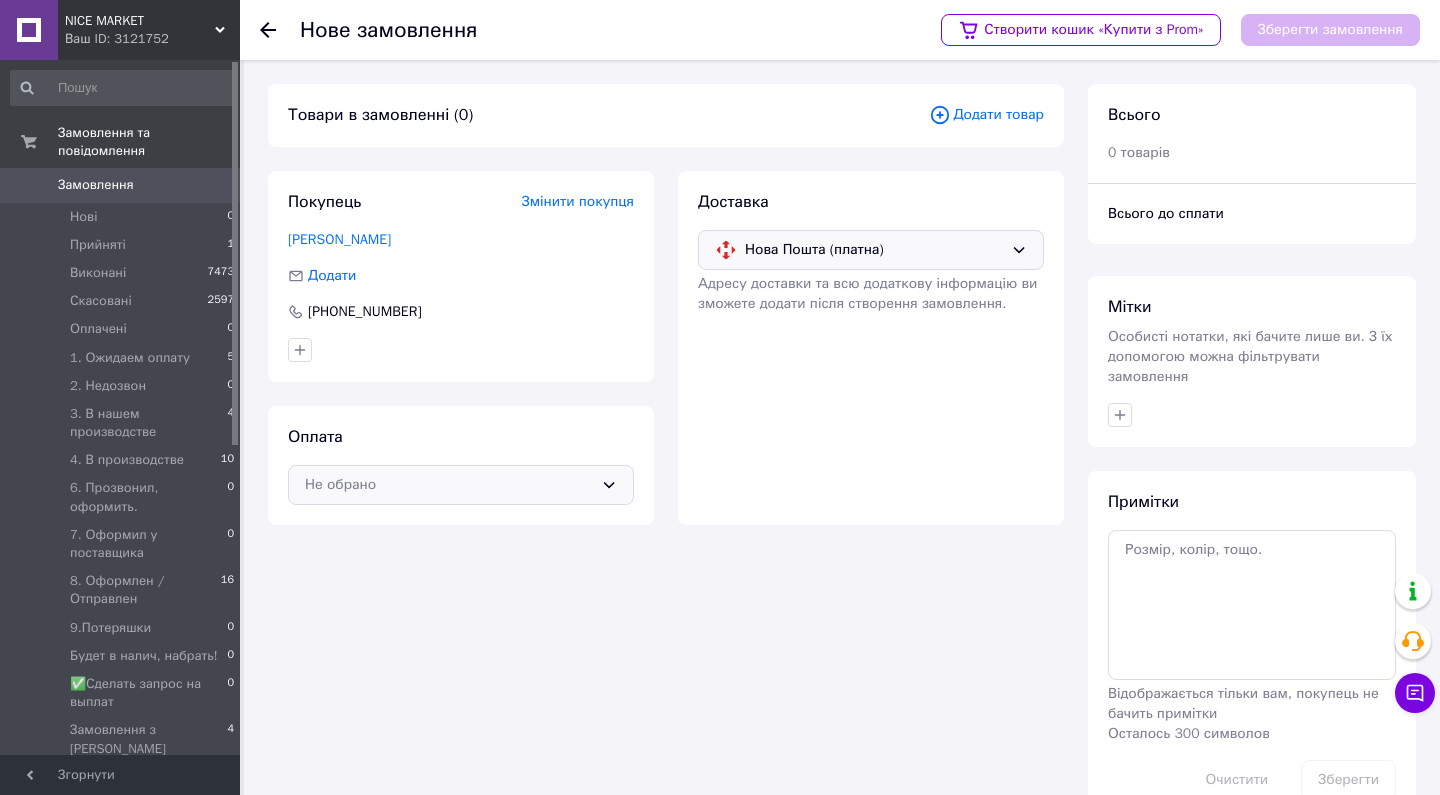 click on "Не обрано" at bounding box center (449, 485) 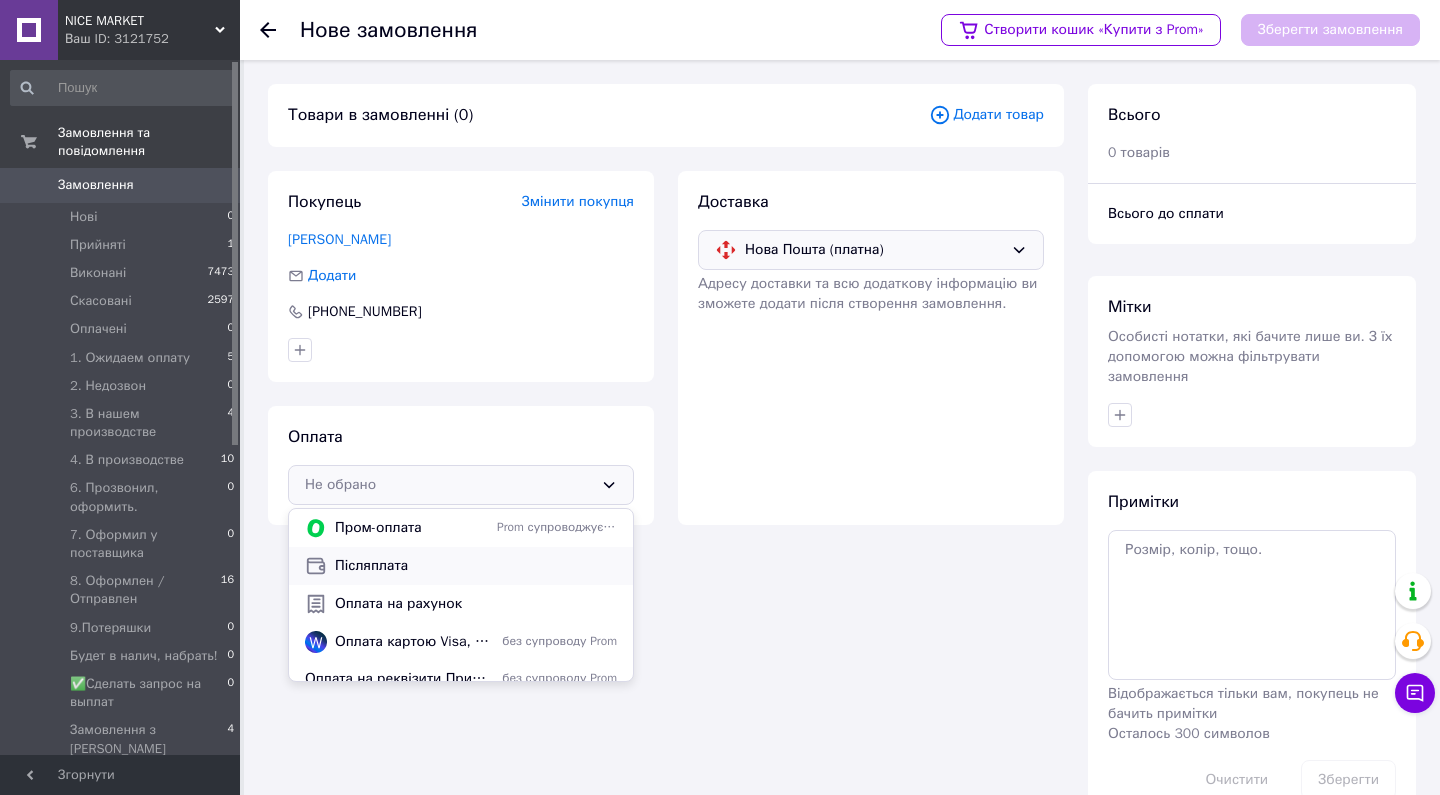 click on "Післяплата" at bounding box center [461, 566] 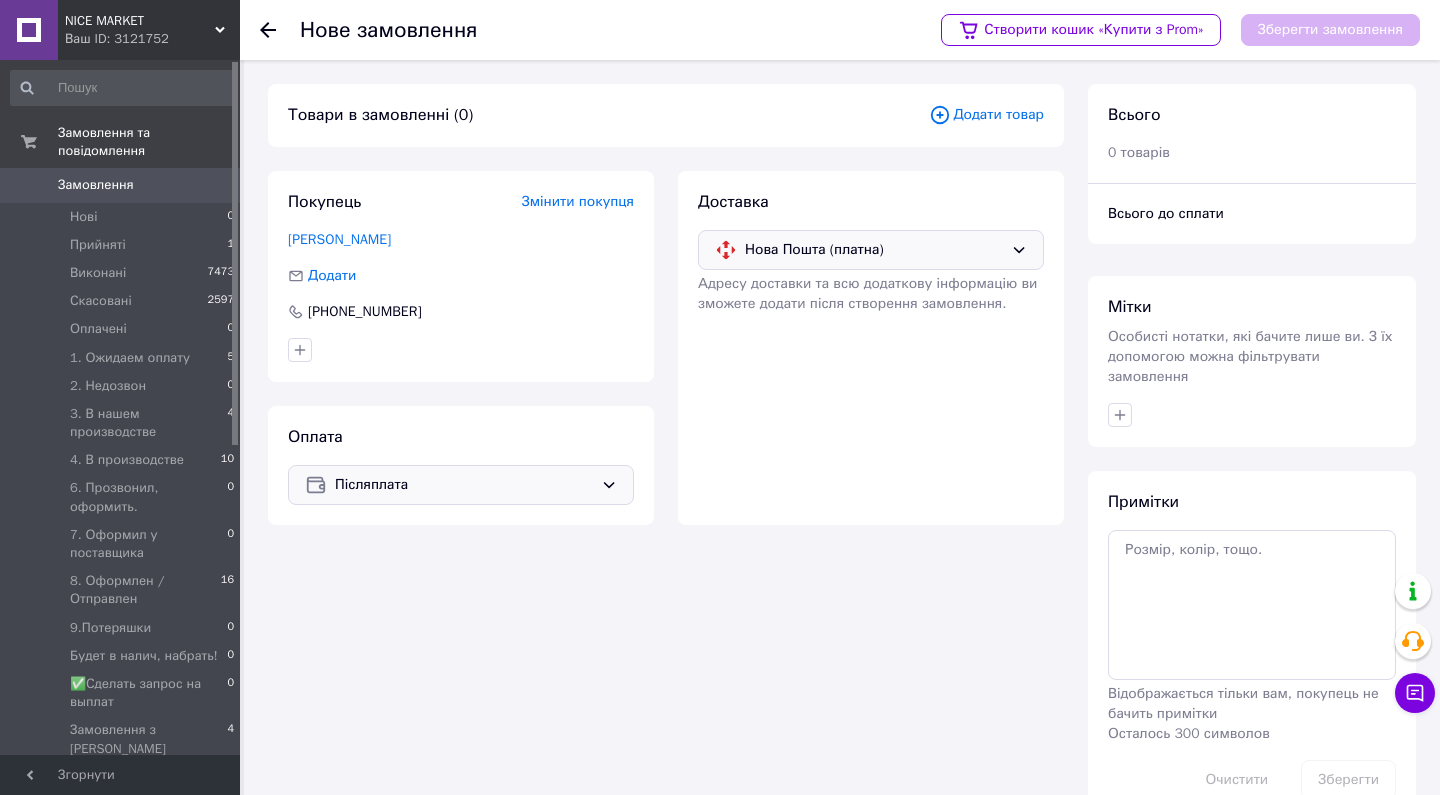 click on "Додати товар" at bounding box center (986, 115) 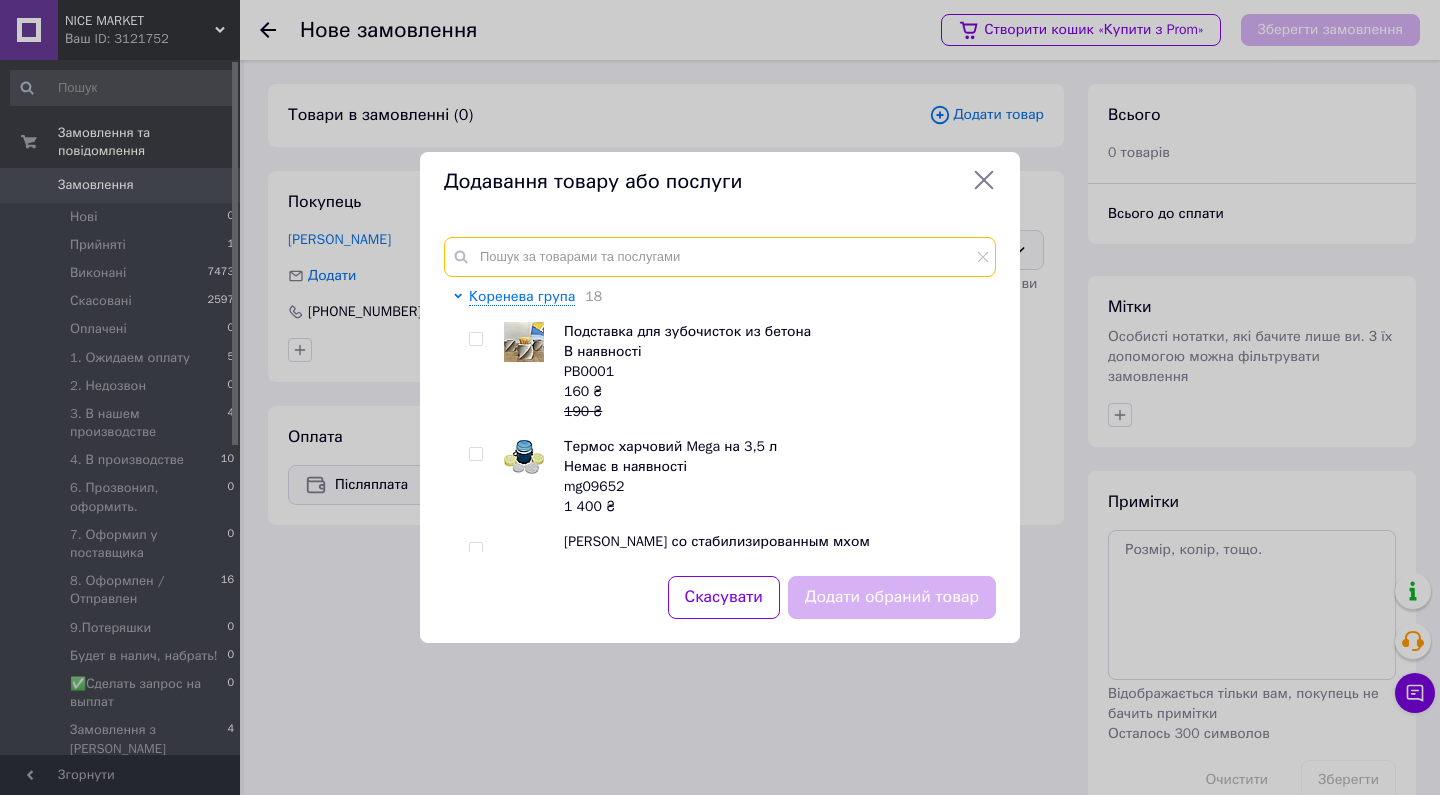 click at bounding box center (720, 257) 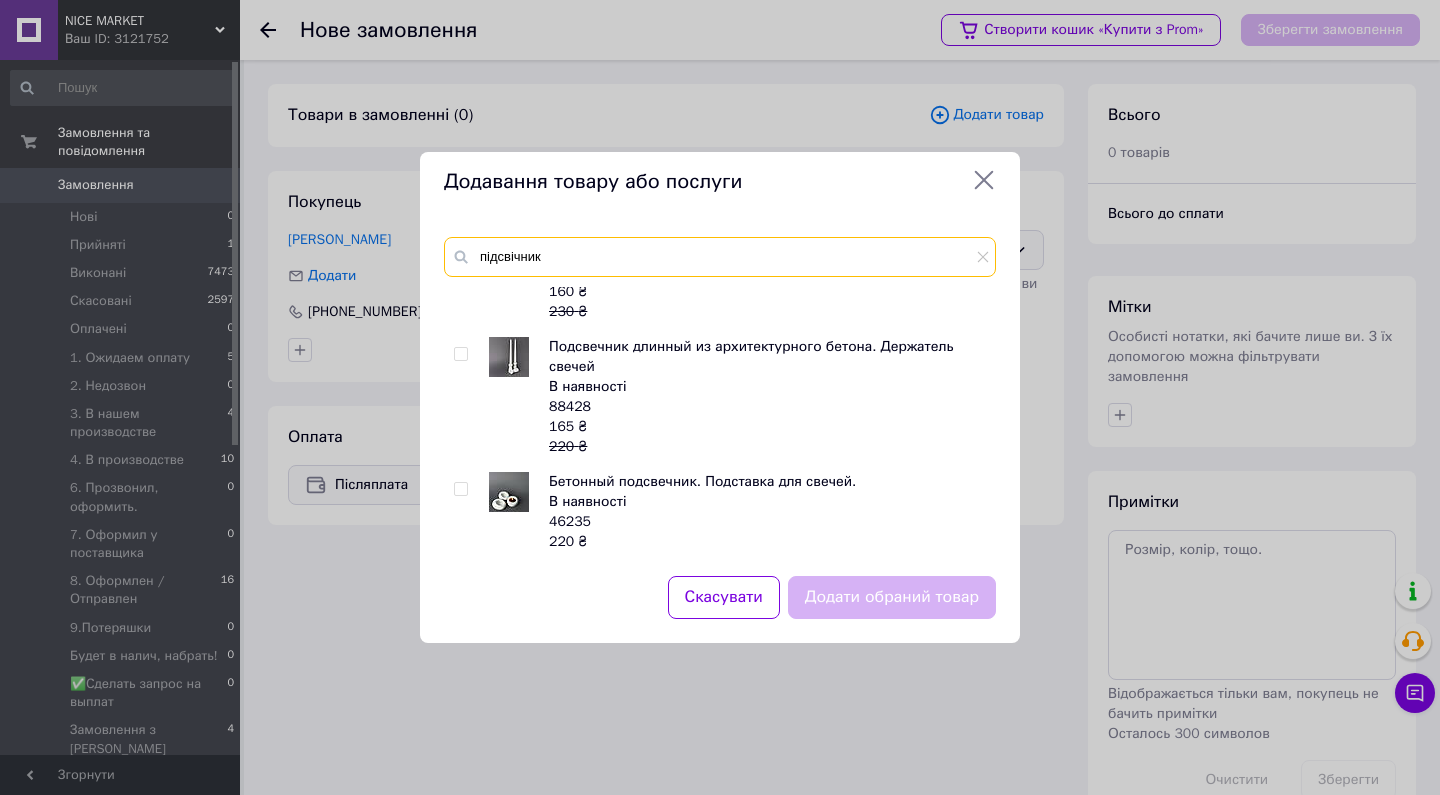 scroll, scrollTop: 370, scrollLeft: 0, axis: vertical 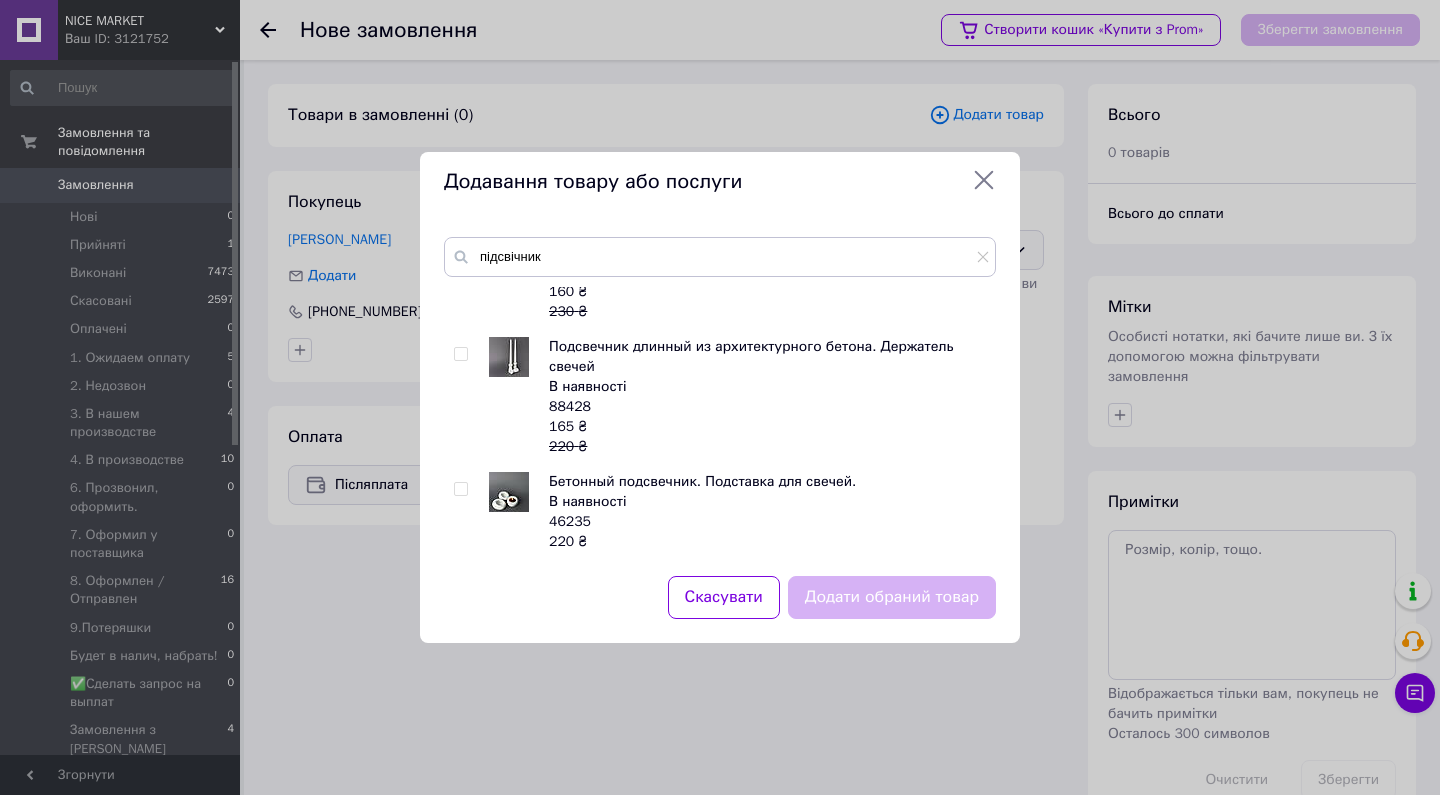 click at bounding box center (460, 489) 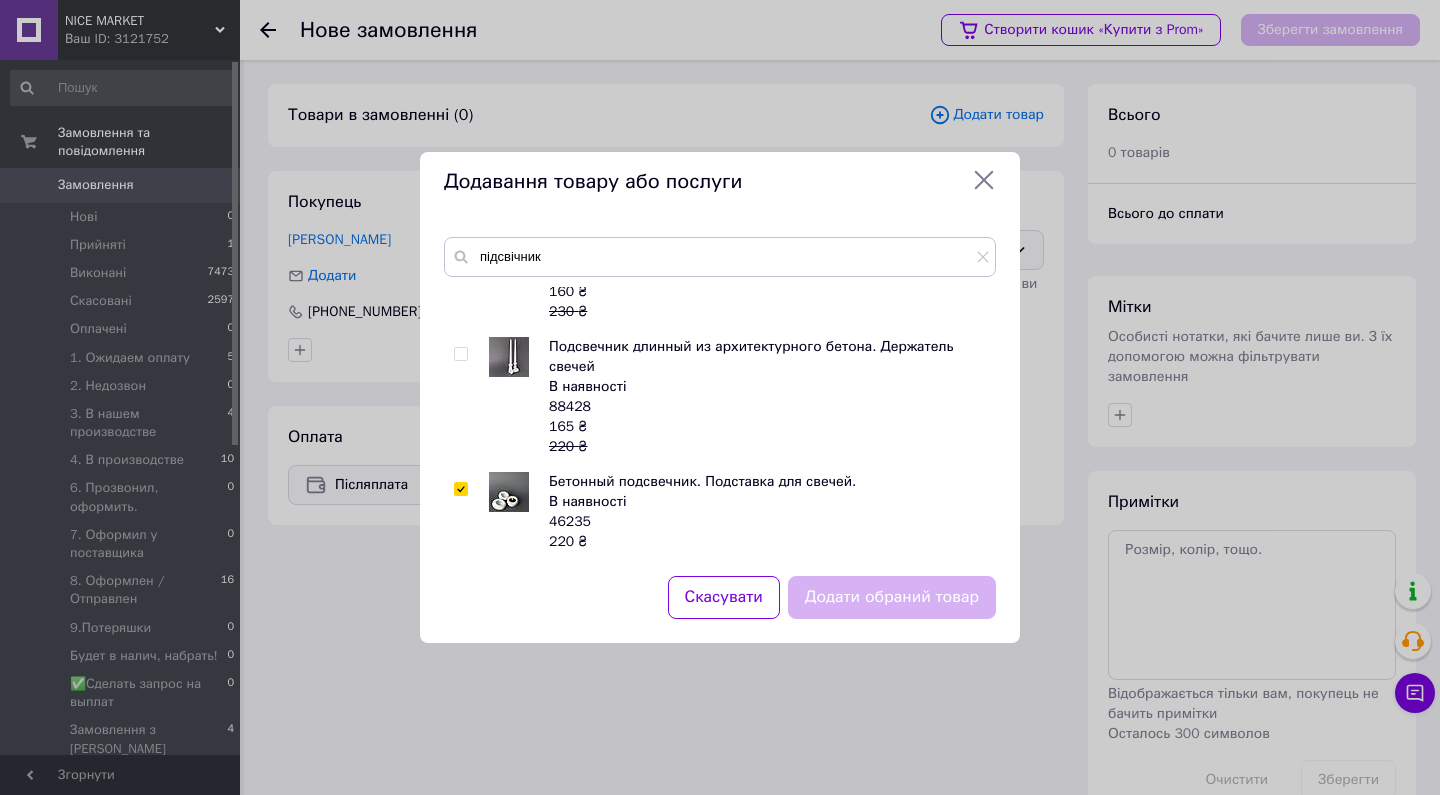 checkbox on "true" 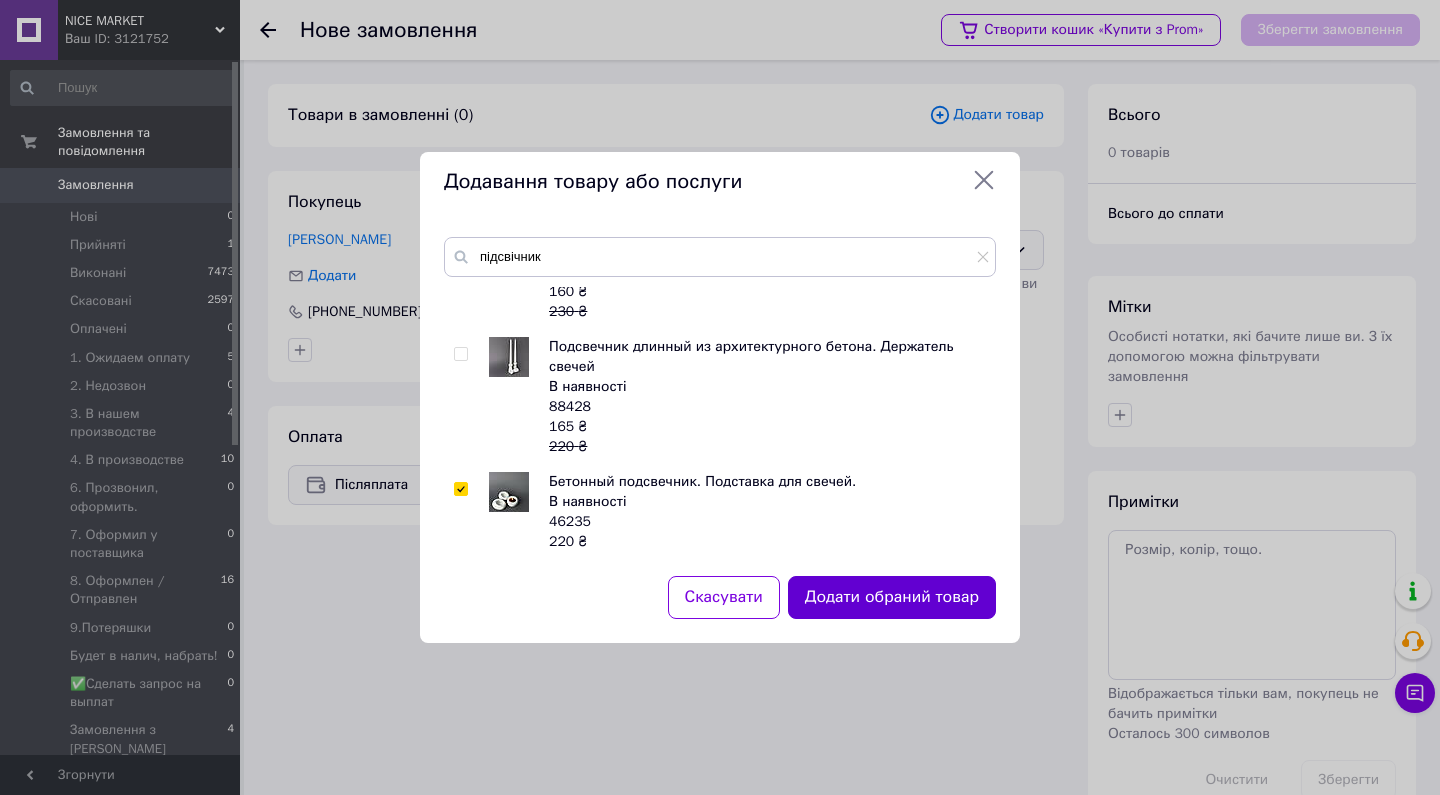 click on "Додати обраний товар" at bounding box center [892, 597] 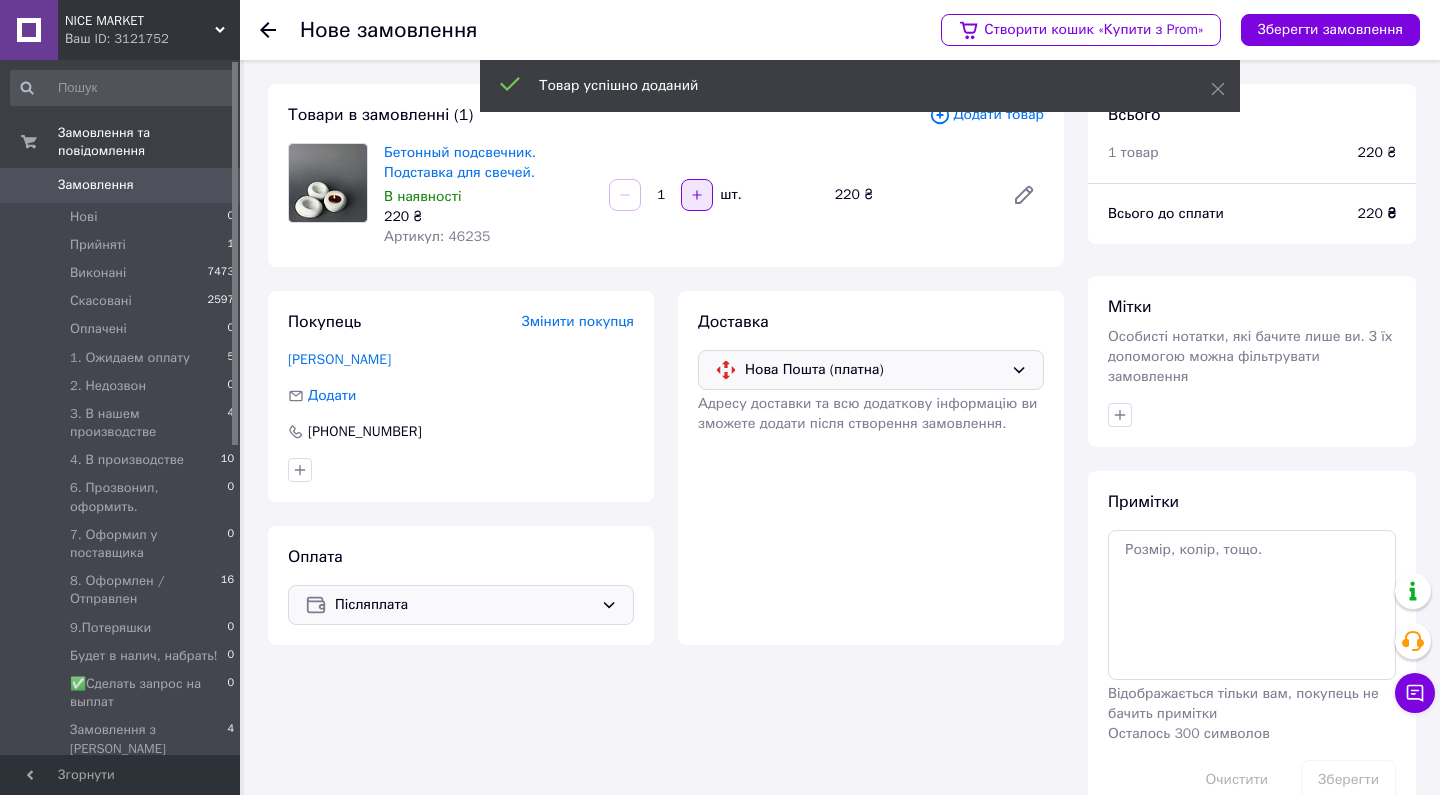 click 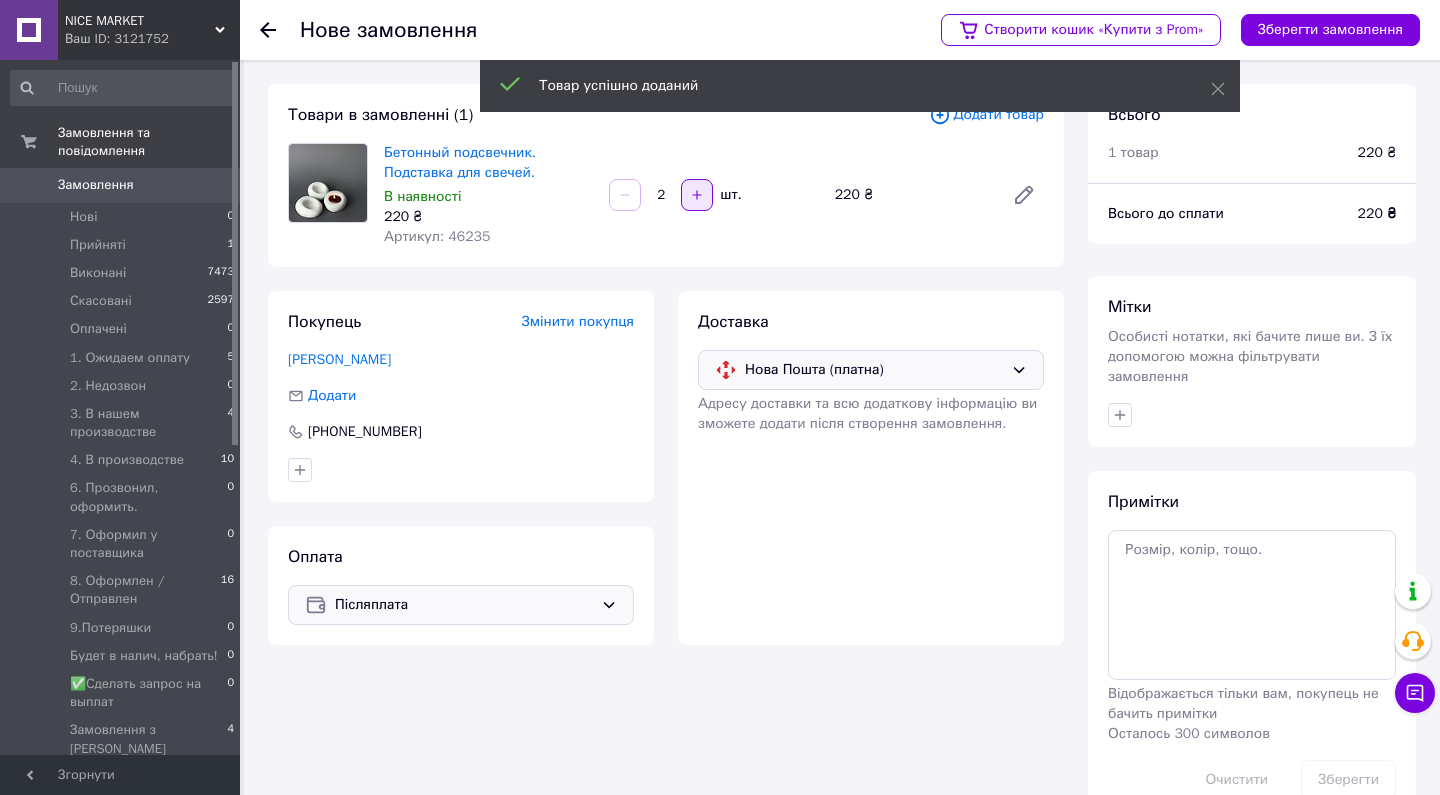 click 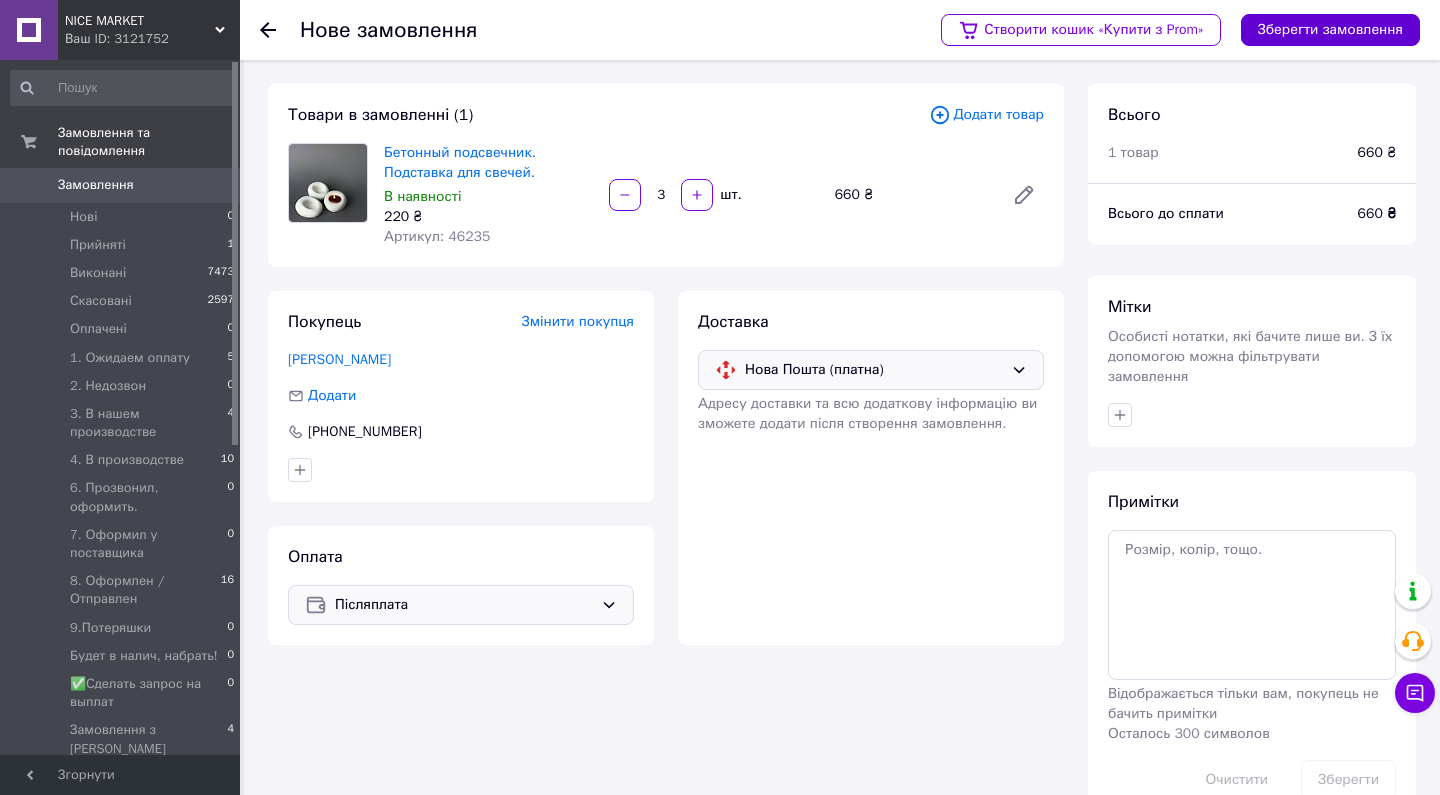 click on "Зберегти замовлення" at bounding box center (1330, 30) 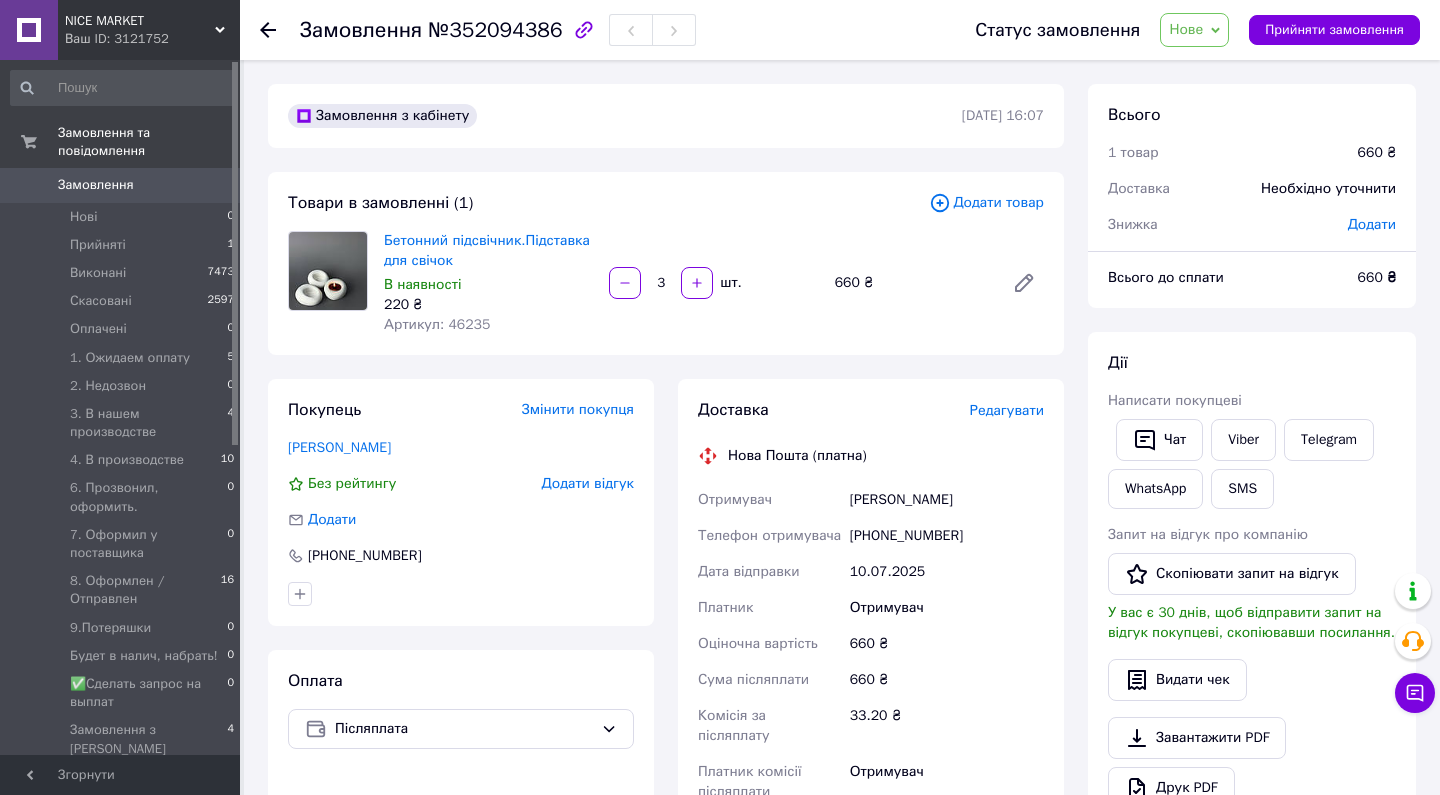 click on "№352094386" at bounding box center (495, 30) 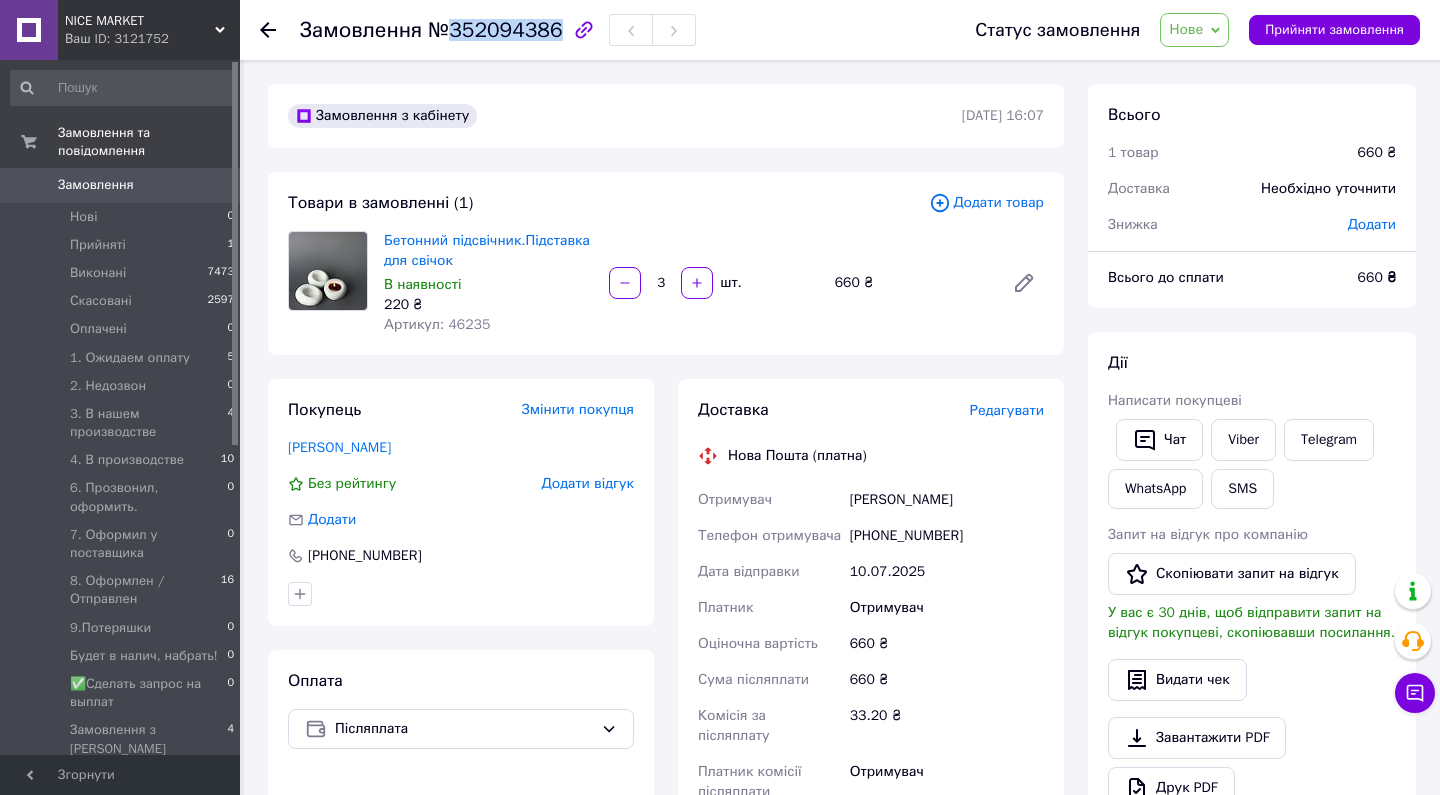 click on "№352094386" at bounding box center [495, 30] 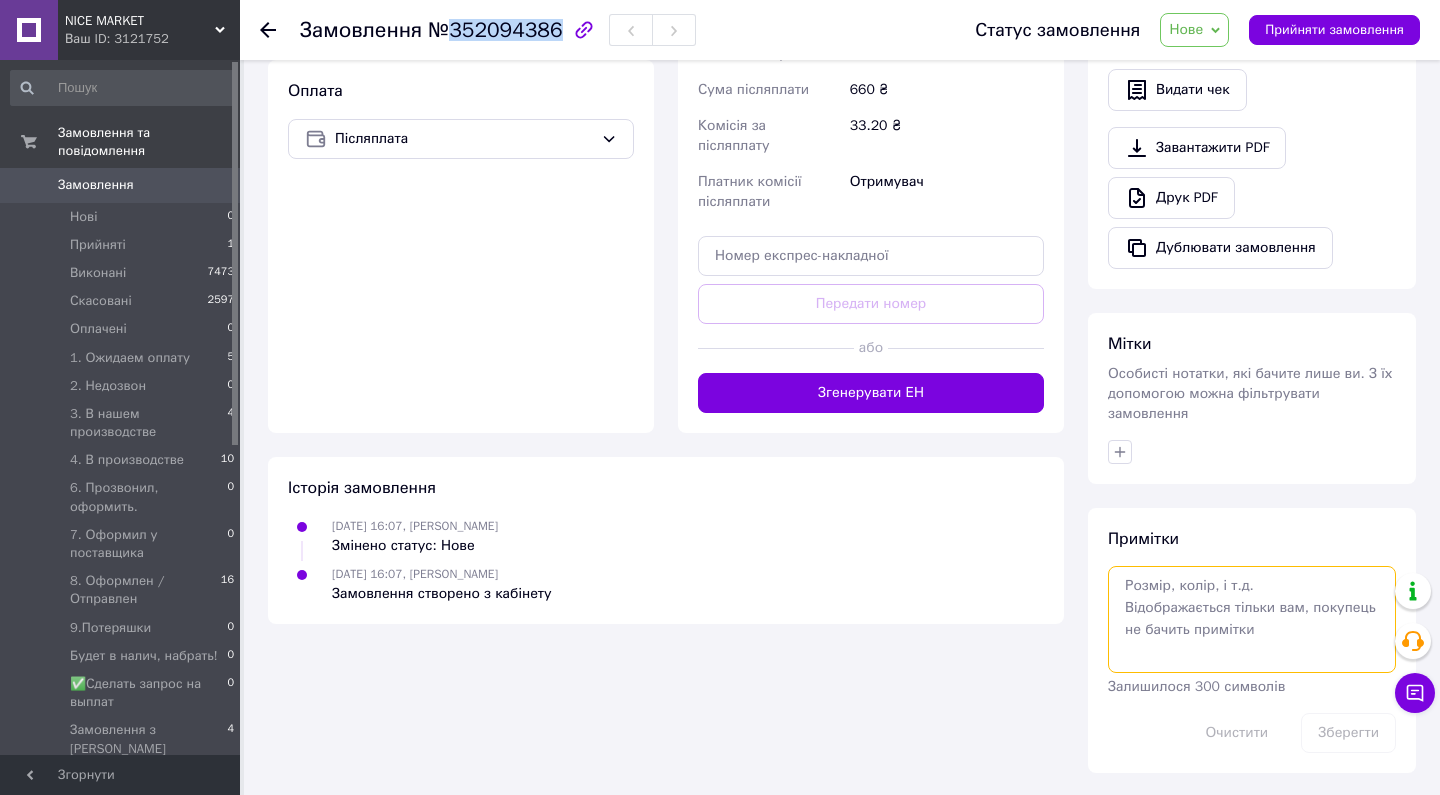 scroll, scrollTop: 589, scrollLeft: 0, axis: vertical 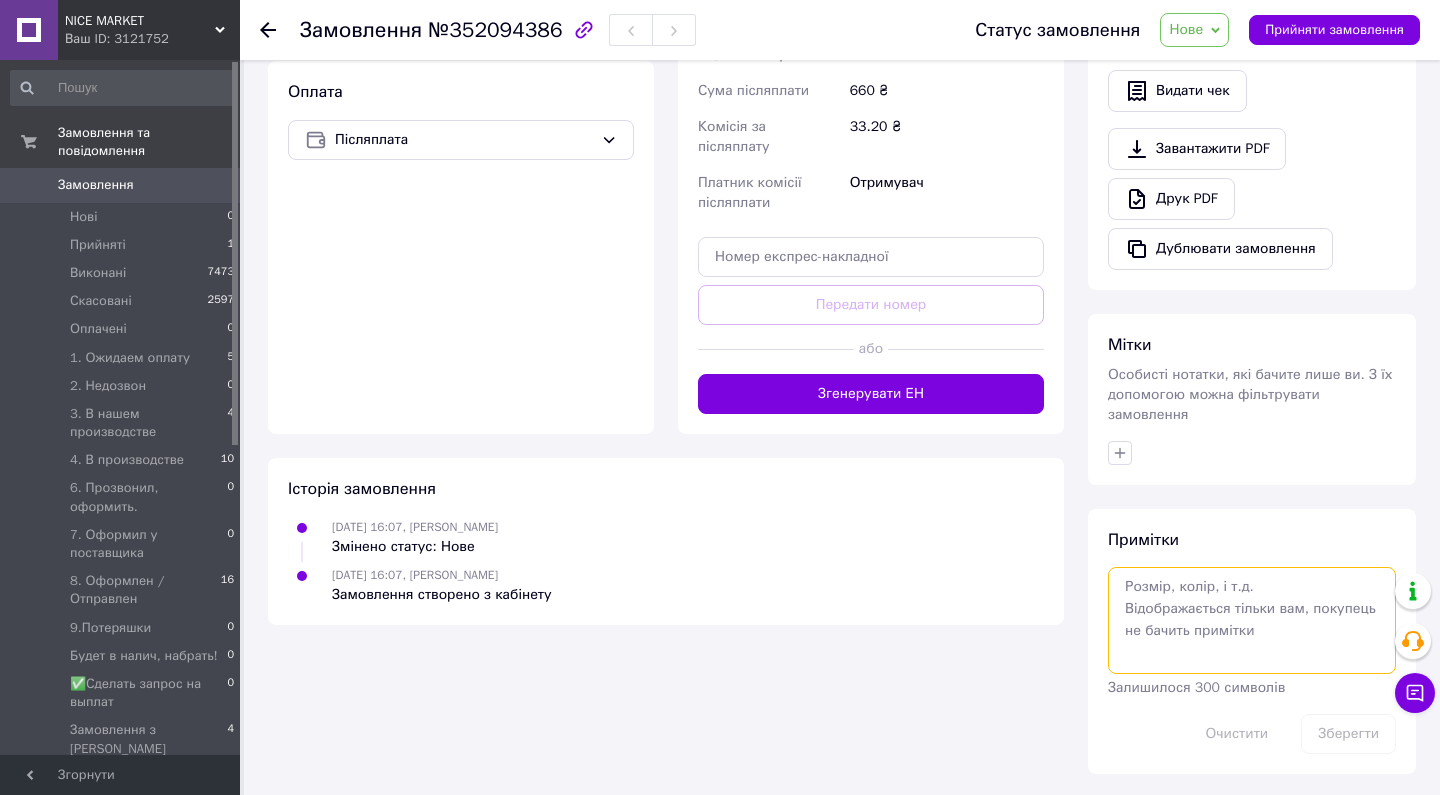 click at bounding box center [1252, 620] 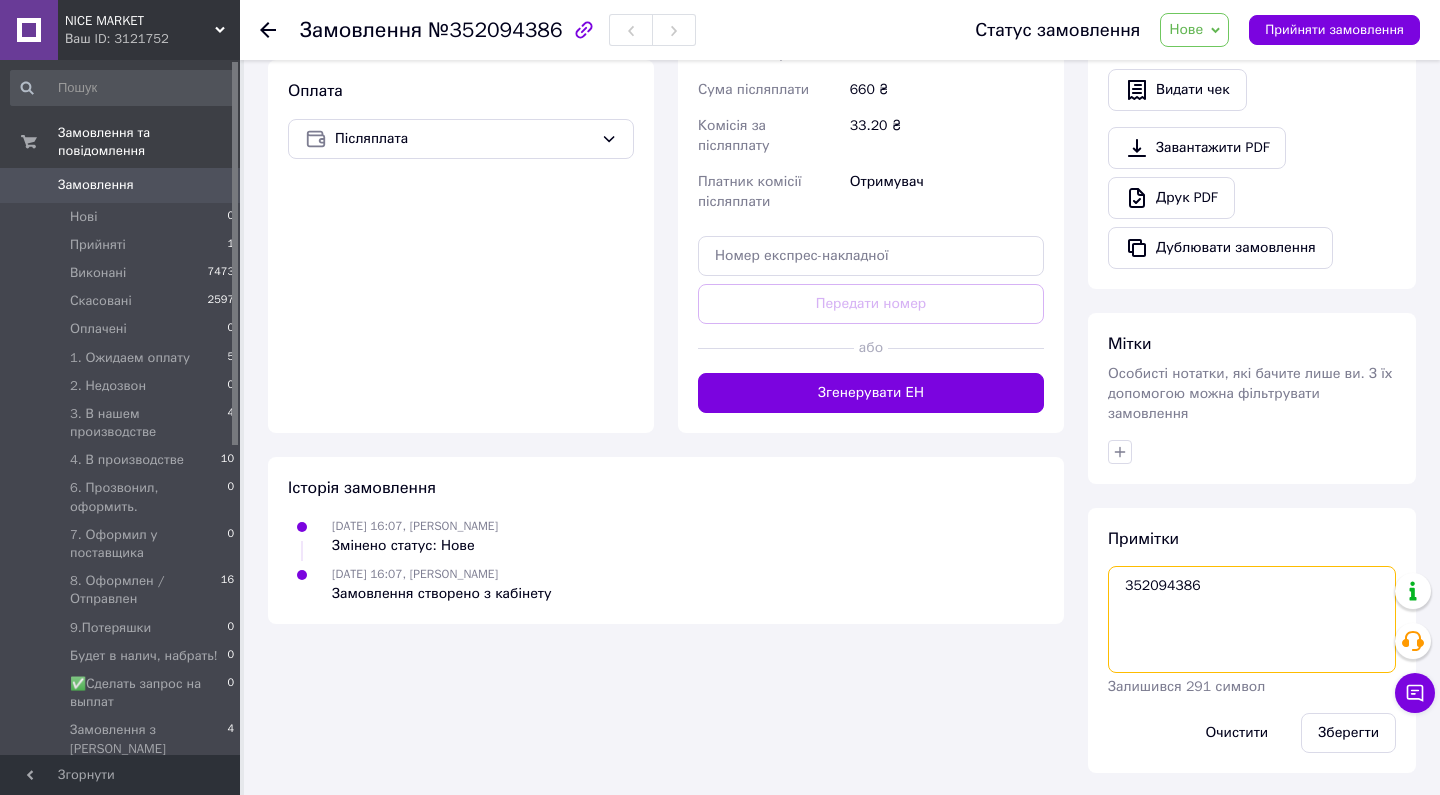 scroll, scrollTop: 589, scrollLeft: 0, axis: vertical 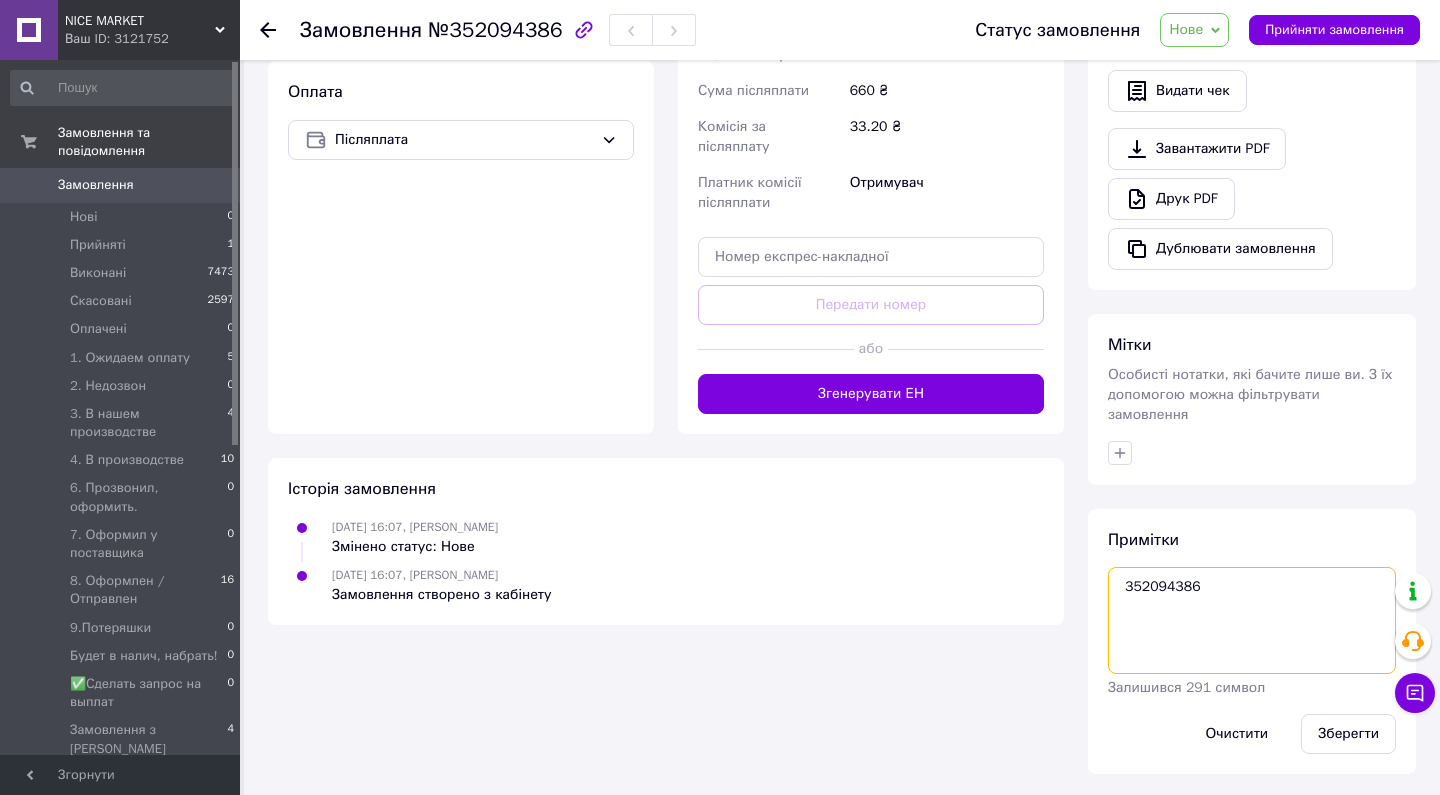 click on "352094386" at bounding box center [1252, 620] 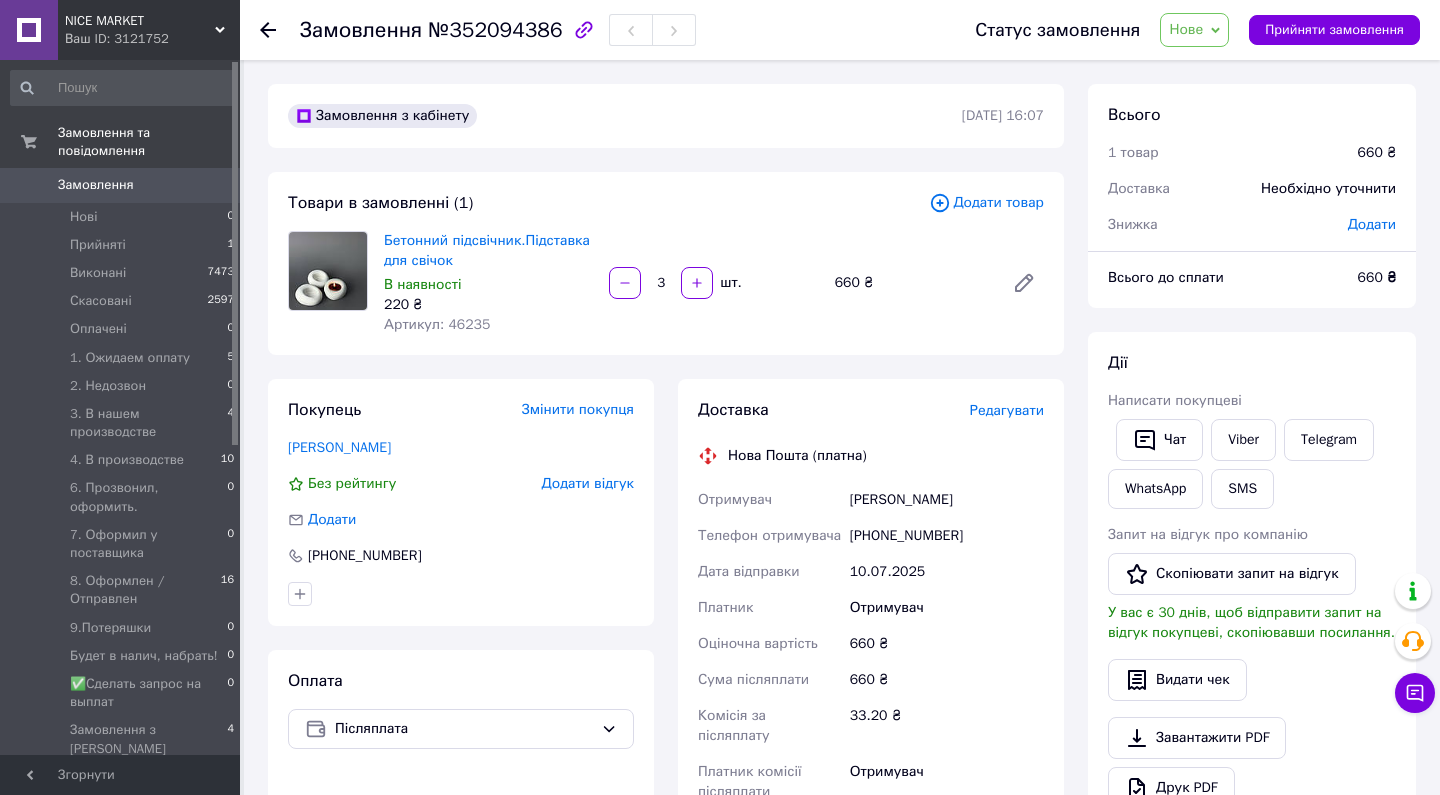 scroll, scrollTop: 0, scrollLeft: 0, axis: both 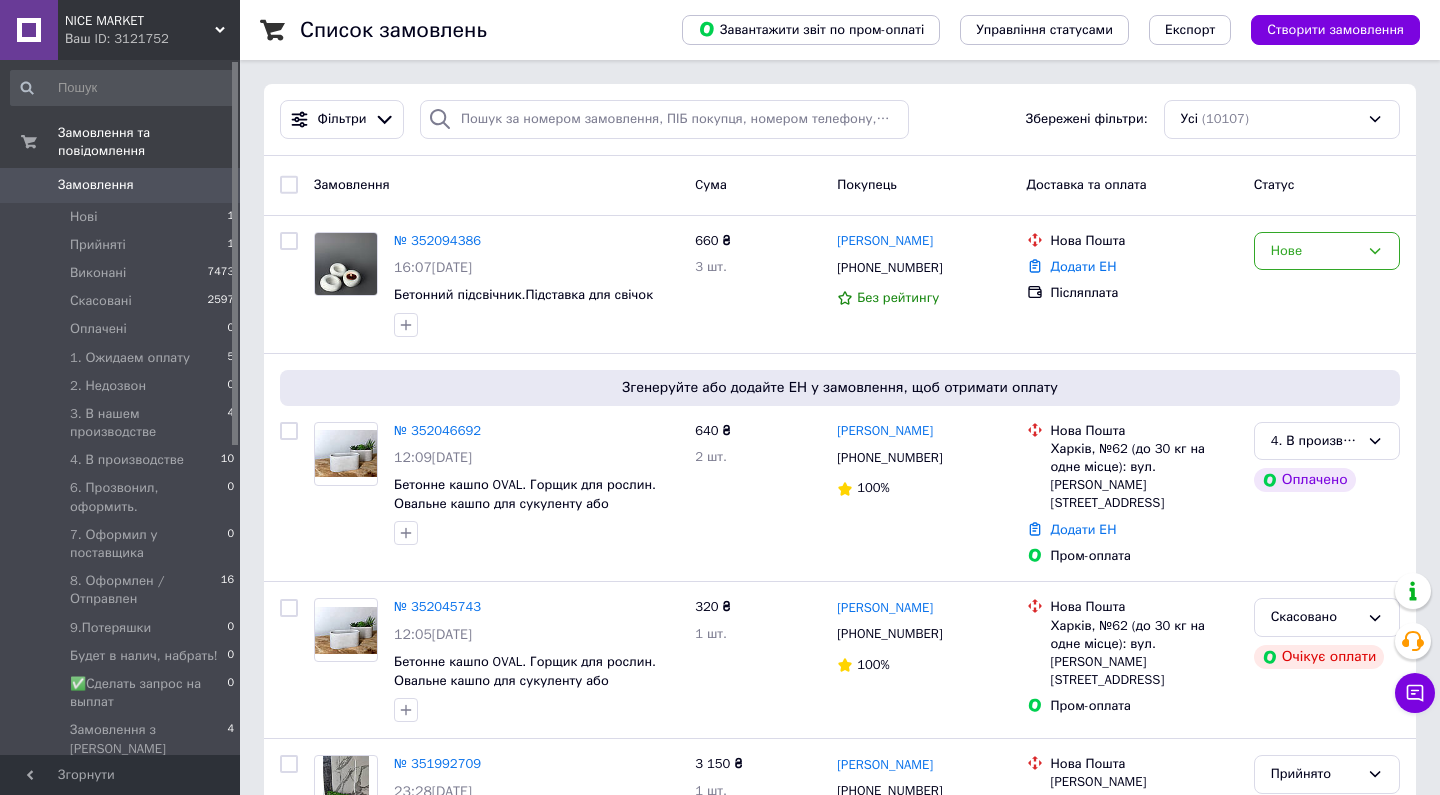 click on "Список замовлень   Завантажити звіт по пром-оплаті Управління статусами Експорт Створити замовлення Фільтри Збережені фільтри: Усі (10107) Замовлення Cума Покупець Доставка та оплата Статус № 352094386 16:07, 10.07.2025 Бетонний підсвічник.Підставка для свічок 660 ₴ 3 шт. Юлія Васильчук +380966891009 Без рейтингу Нова Пошта Додати ЕН Післяплата Нове Згенеруйте або додайте ЕН у замовлення, щоб отримати оплату № 352046692 12:09, 10.07.2025 Бетонне кашпо OVAL. Горщик для рослин. Овальне кашпо для сукуленту або стабілізованого моху 16,5х8 см 640 ₴ 2 шт. Василий Стойка +380673249838 100% Нова Пошта Оплачено" at bounding box center [840, 2117] 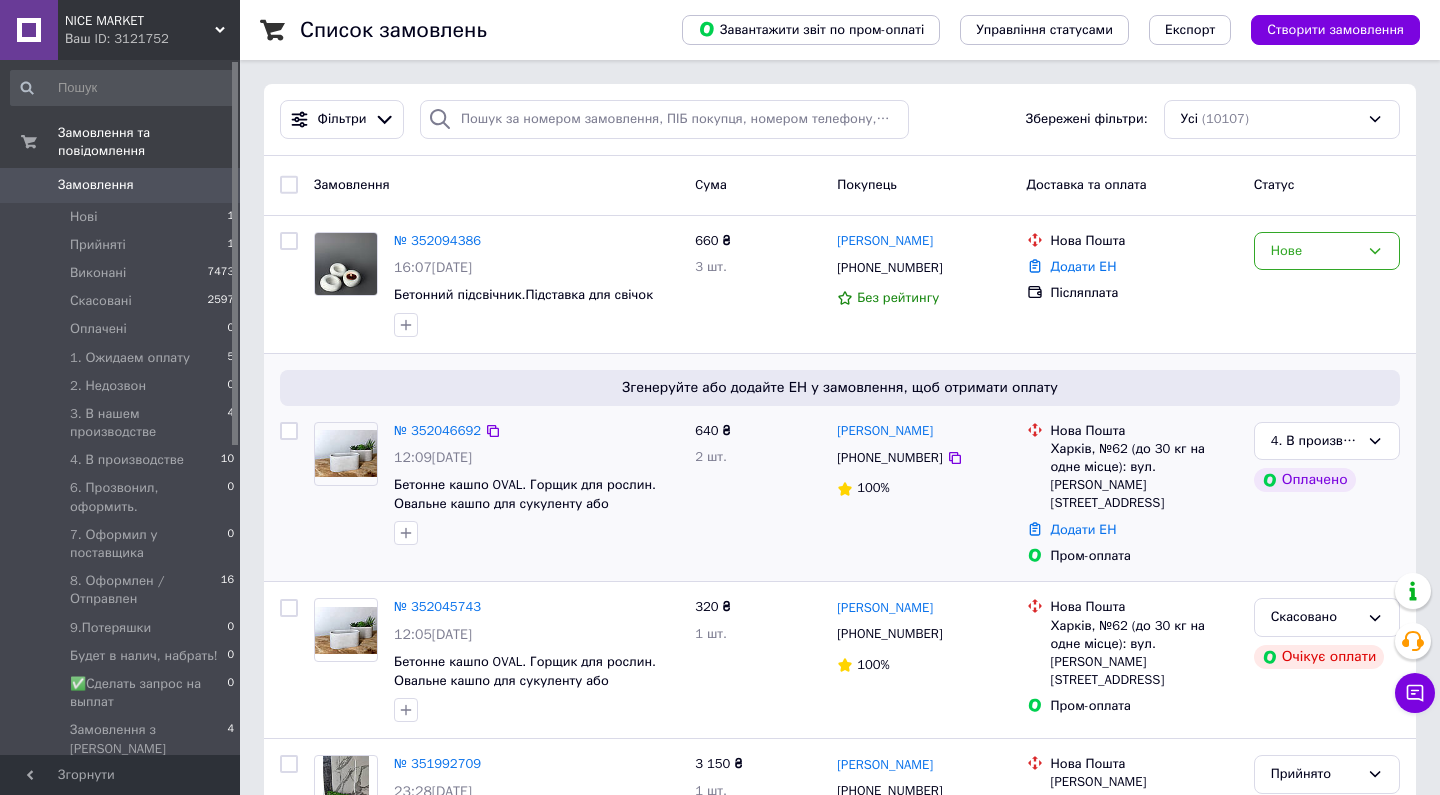 click on "Згенеруйте або додайте ЕН у замовлення, щоб отримати оплату" at bounding box center [840, 388] 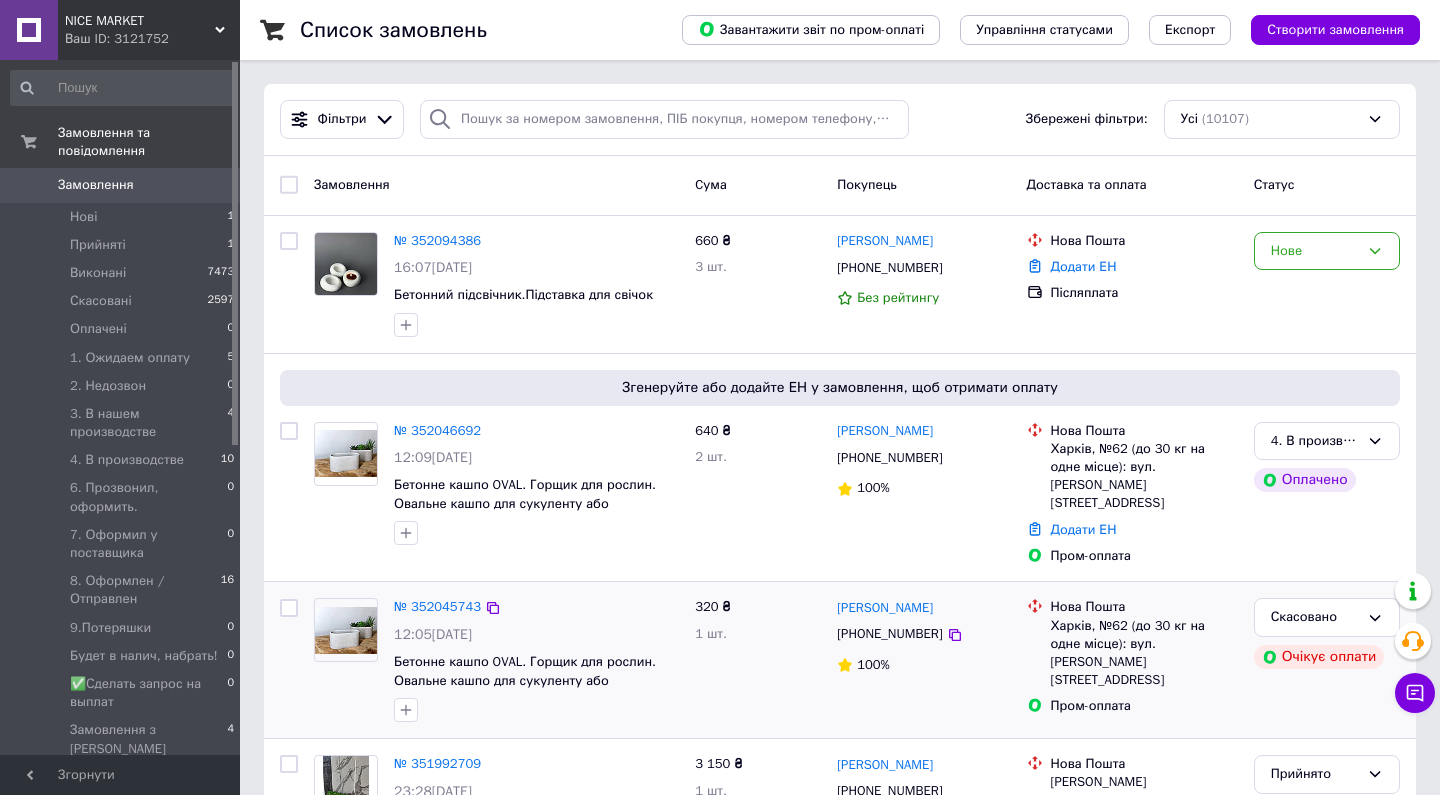 click on "Василий Стойка +380673249838 100%" at bounding box center [923, 660] 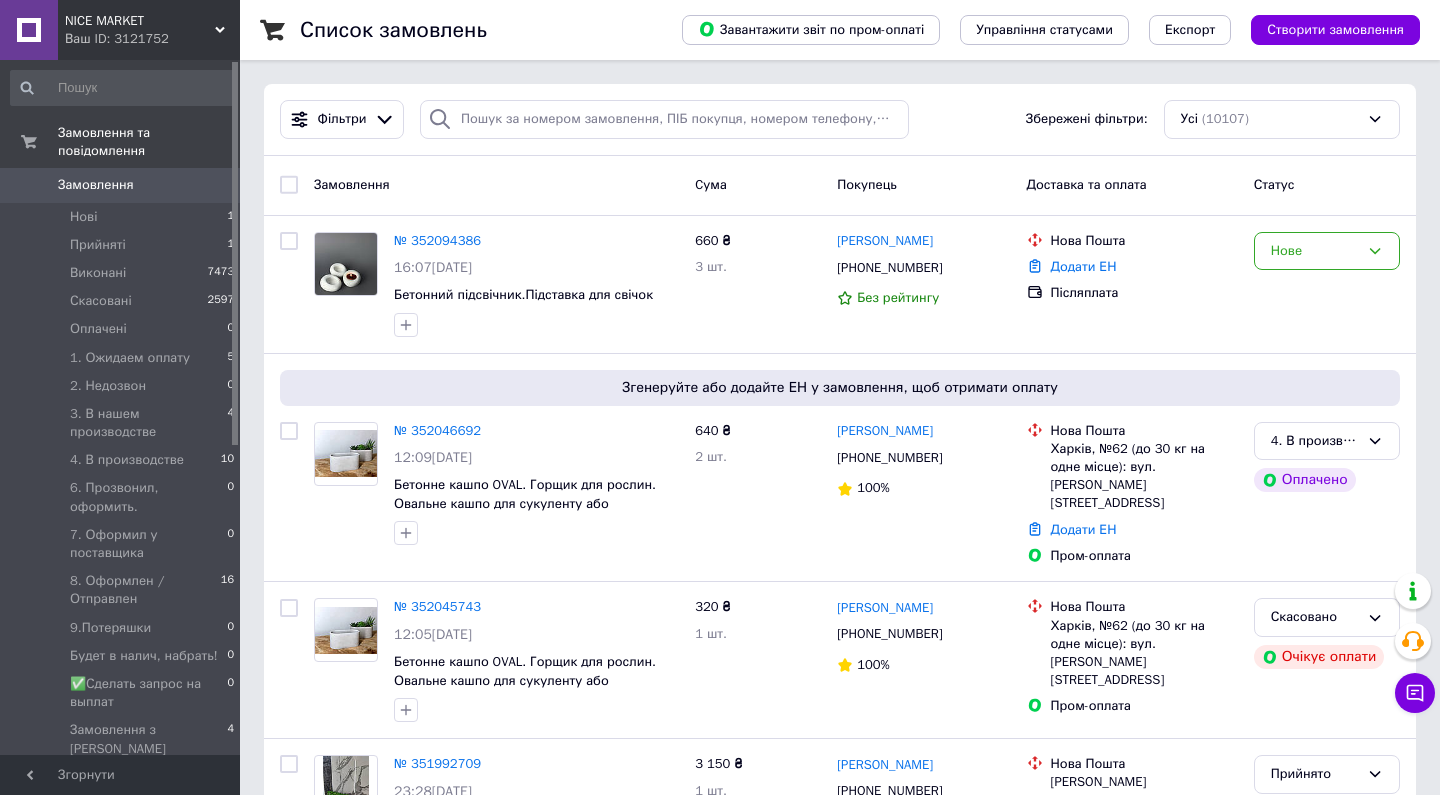 click on "Замовлення" at bounding box center (96, 185) 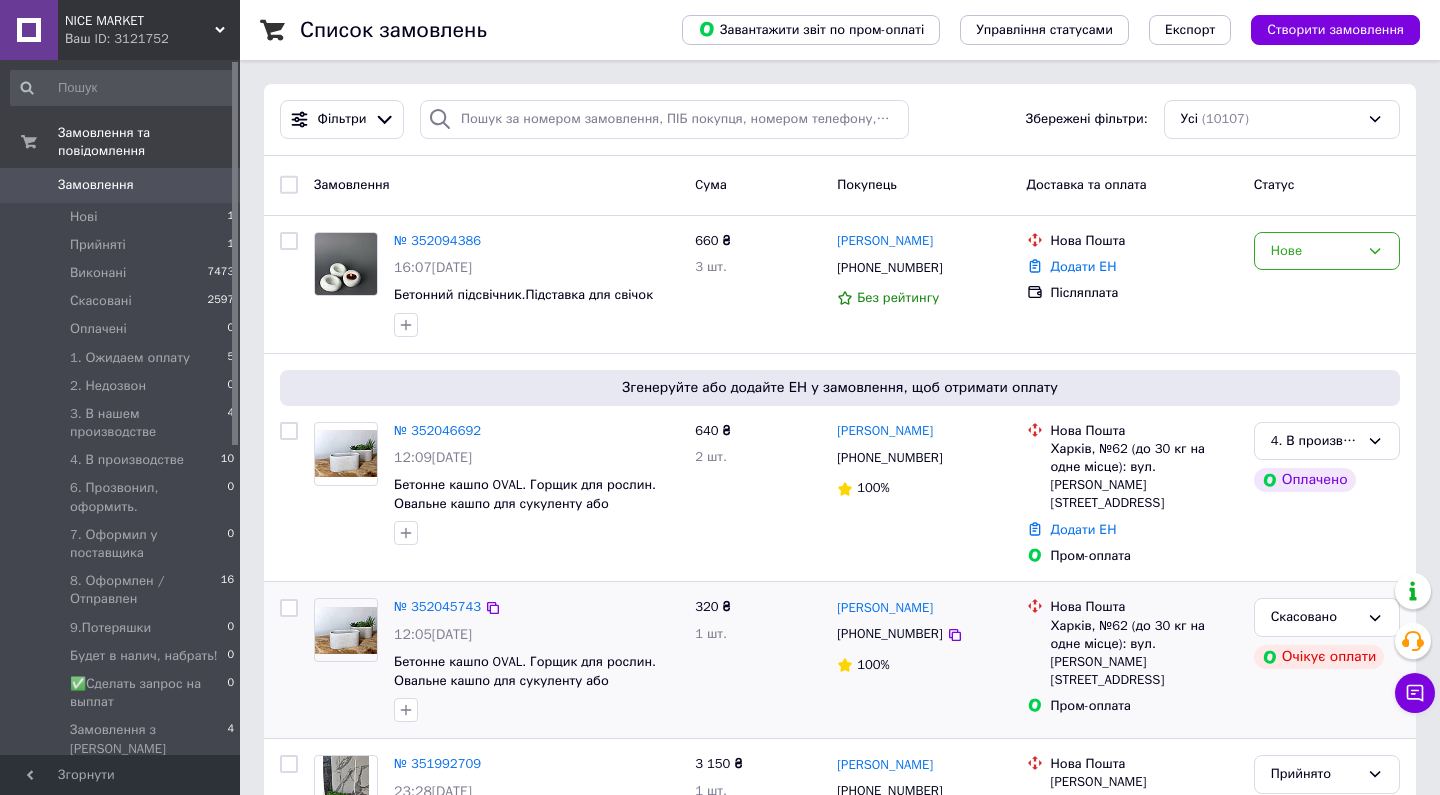 scroll, scrollTop: 0, scrollLeft: 0, axis: both 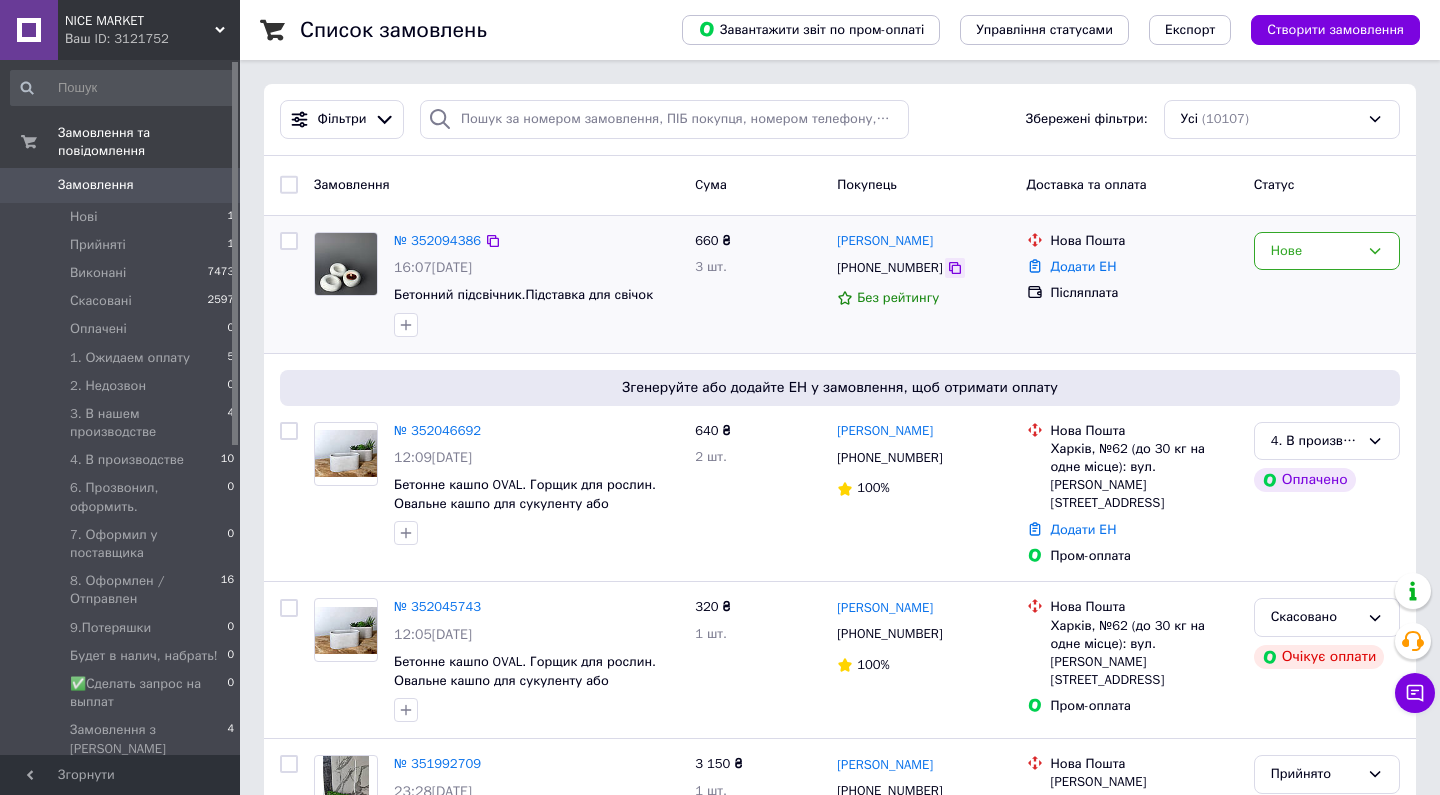 click at bounding box center [955, 268] 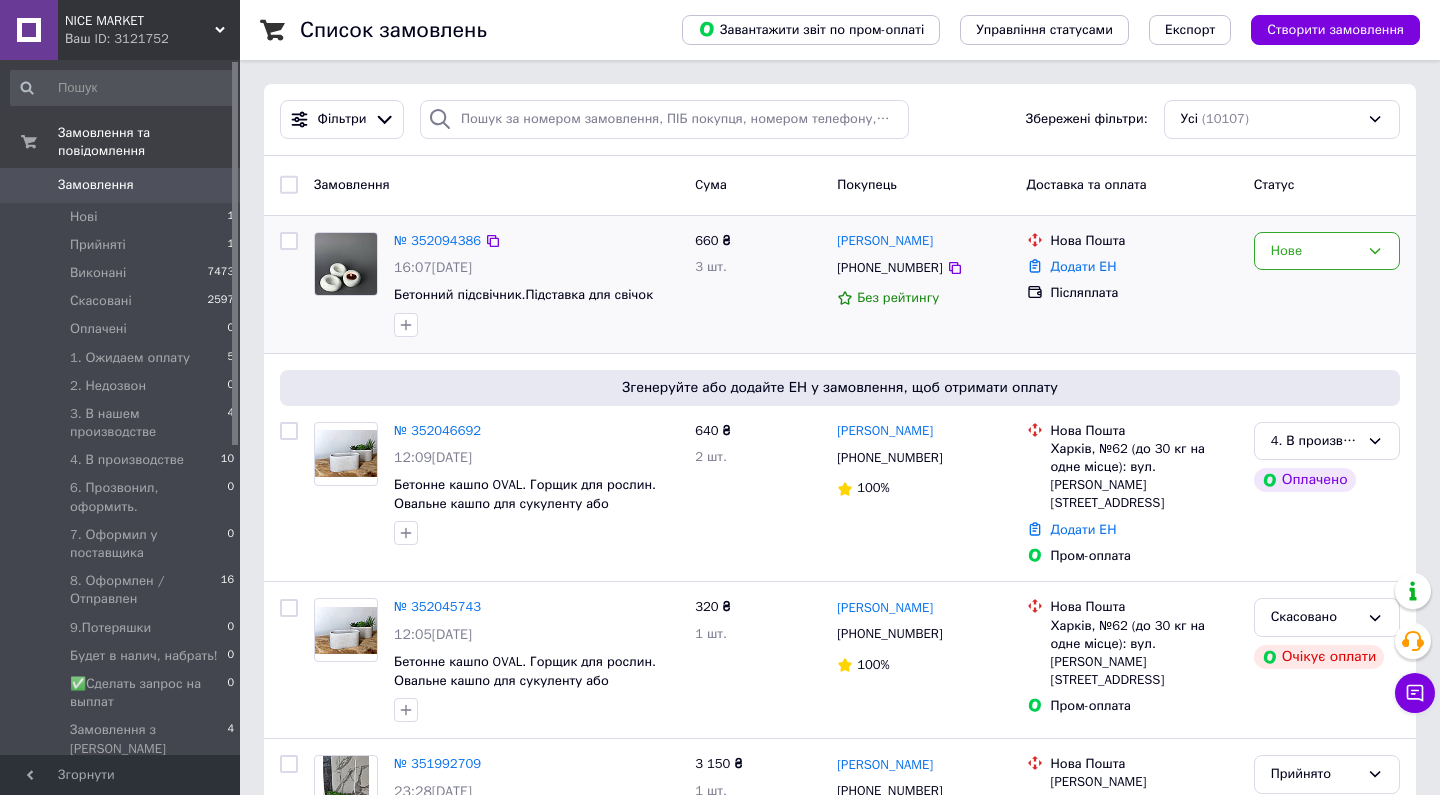 scroll, scrollTop: 0, scrollLeft: 0, axis: both 